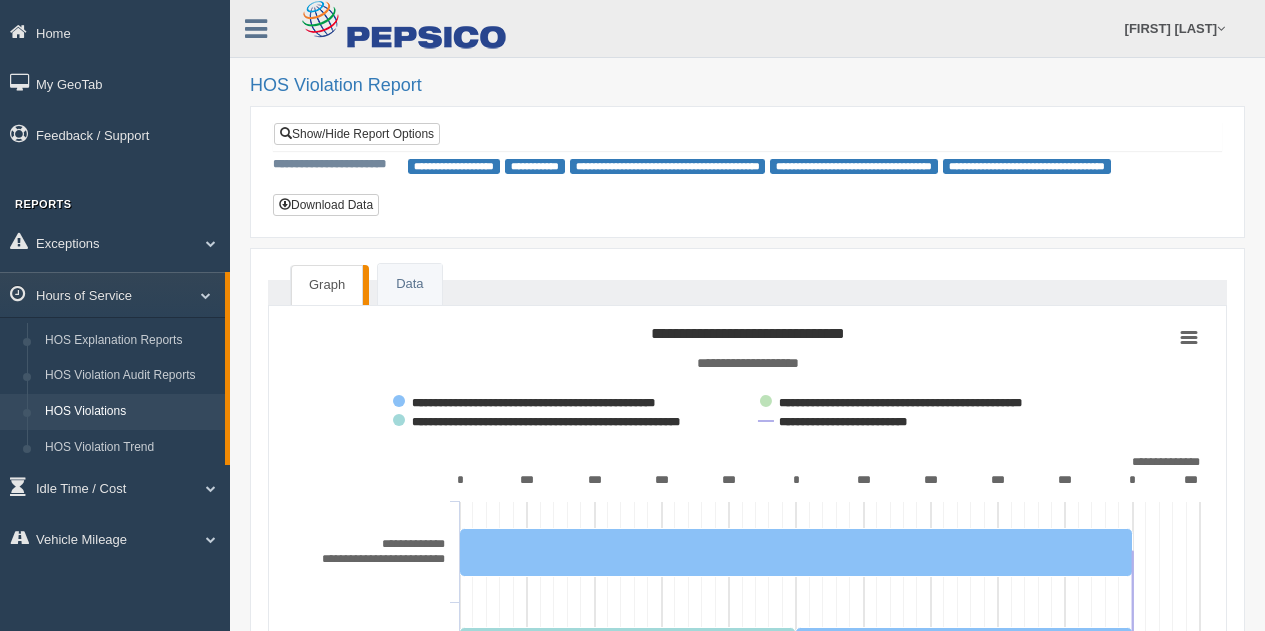 scroll, scrollTop: 216, scrollLeft: 0, axis: vertical 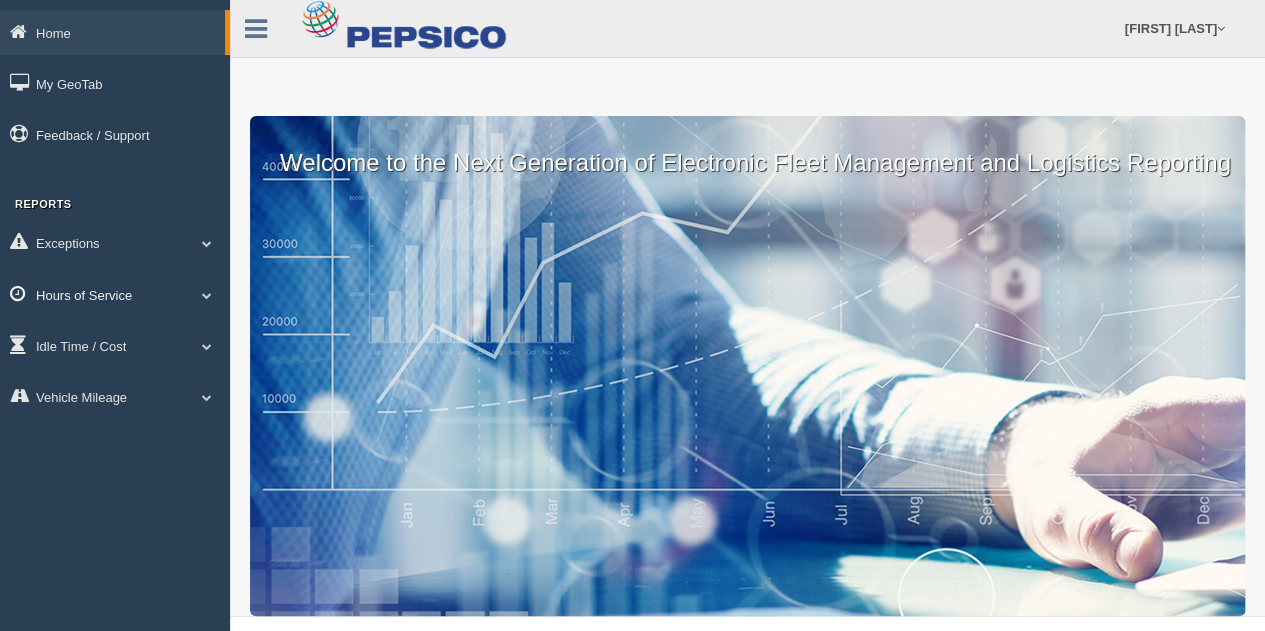 click on "Hours of Service" at bounding box center [115, 294] 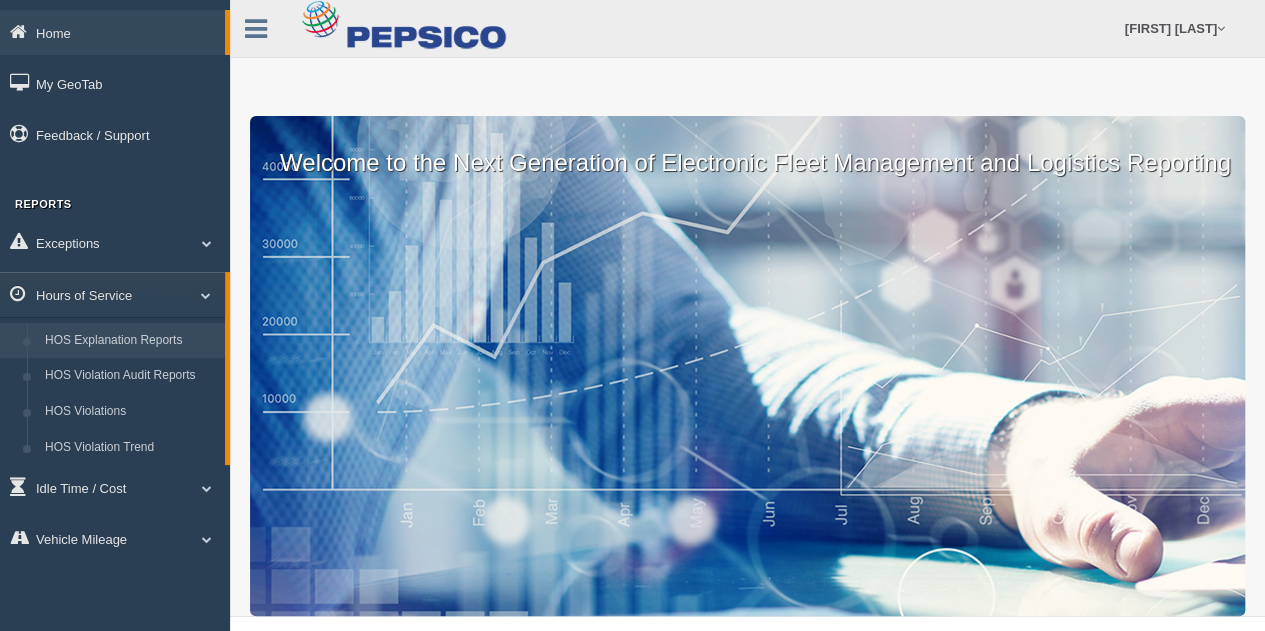 click on "HOS Explanation Reports" at bounding box center [130, 341] 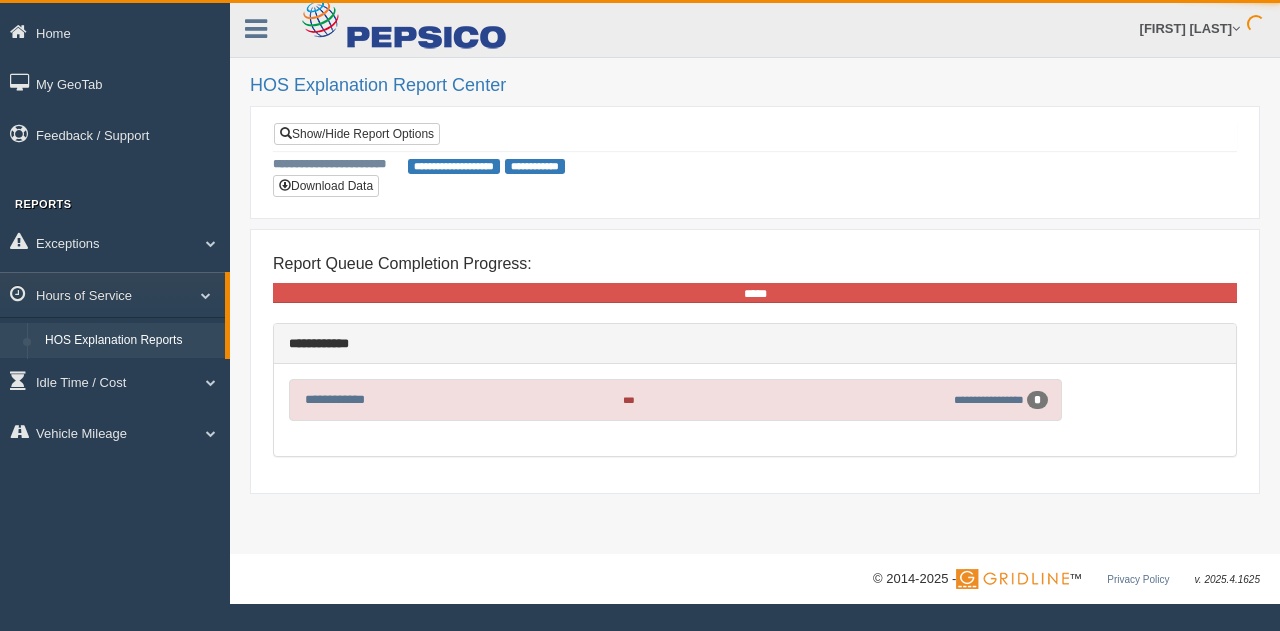 scroll, scrollTop: 0, scrollLeft: 0, axis: both 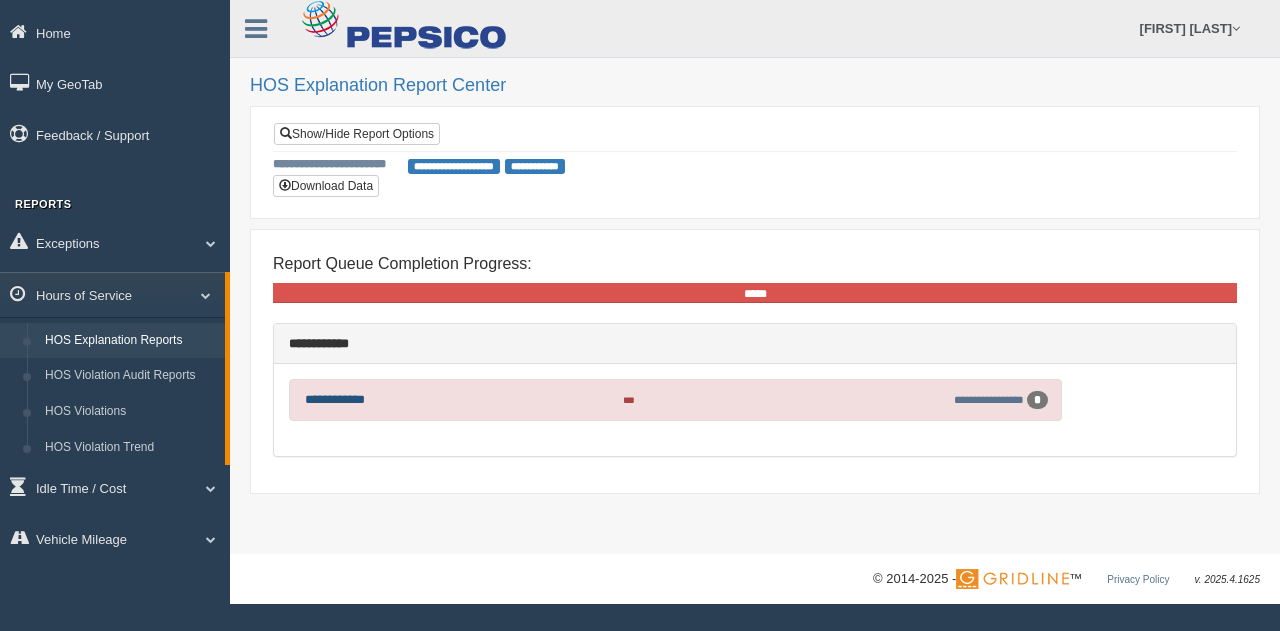 click on "**********" at bounding box center [335, 399] 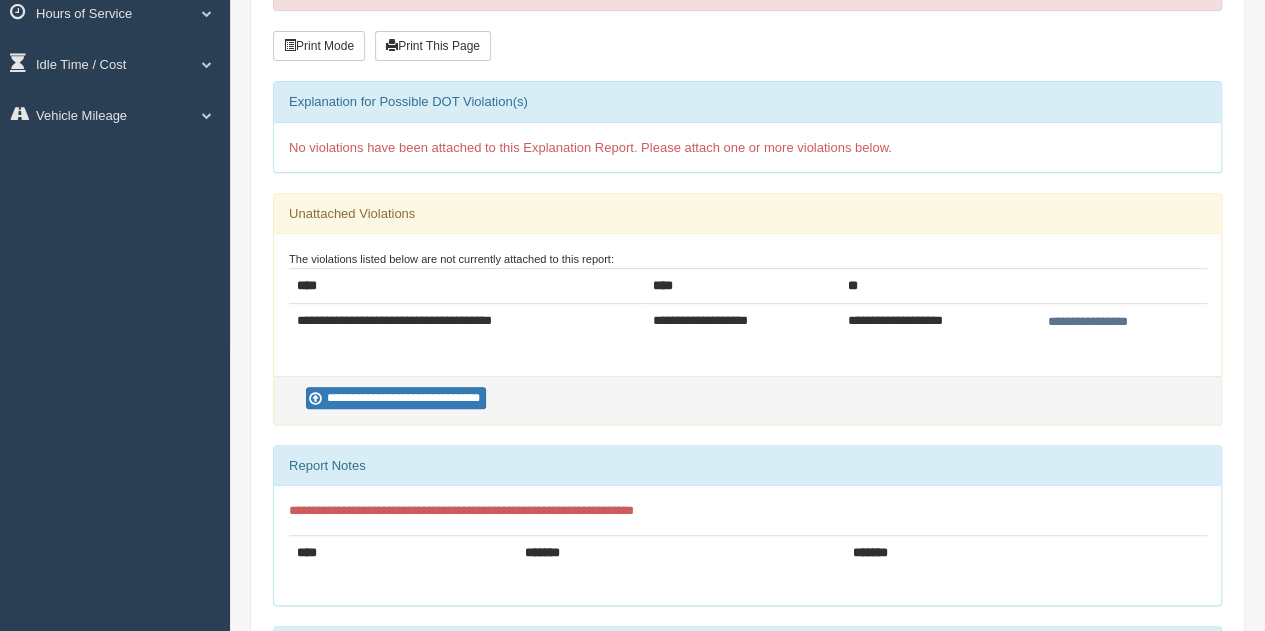 scroll, scrollTop: 300, scrollLeft: 0, axis: vertical 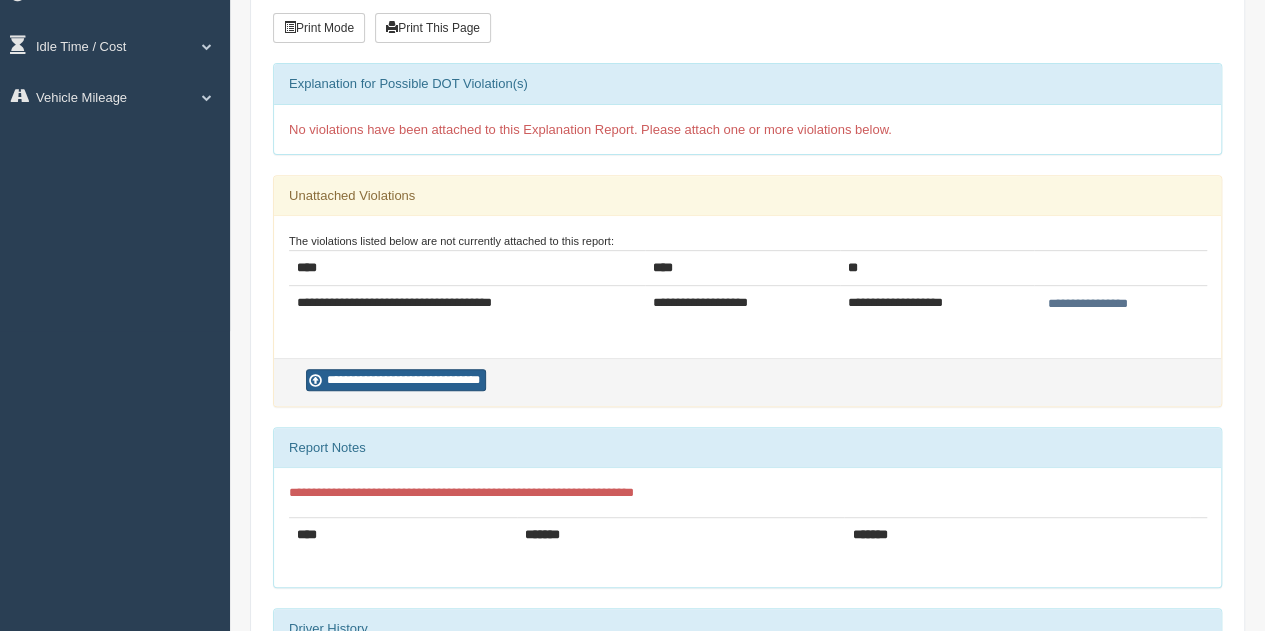 click on "**********" at bounding box center (396, 380) 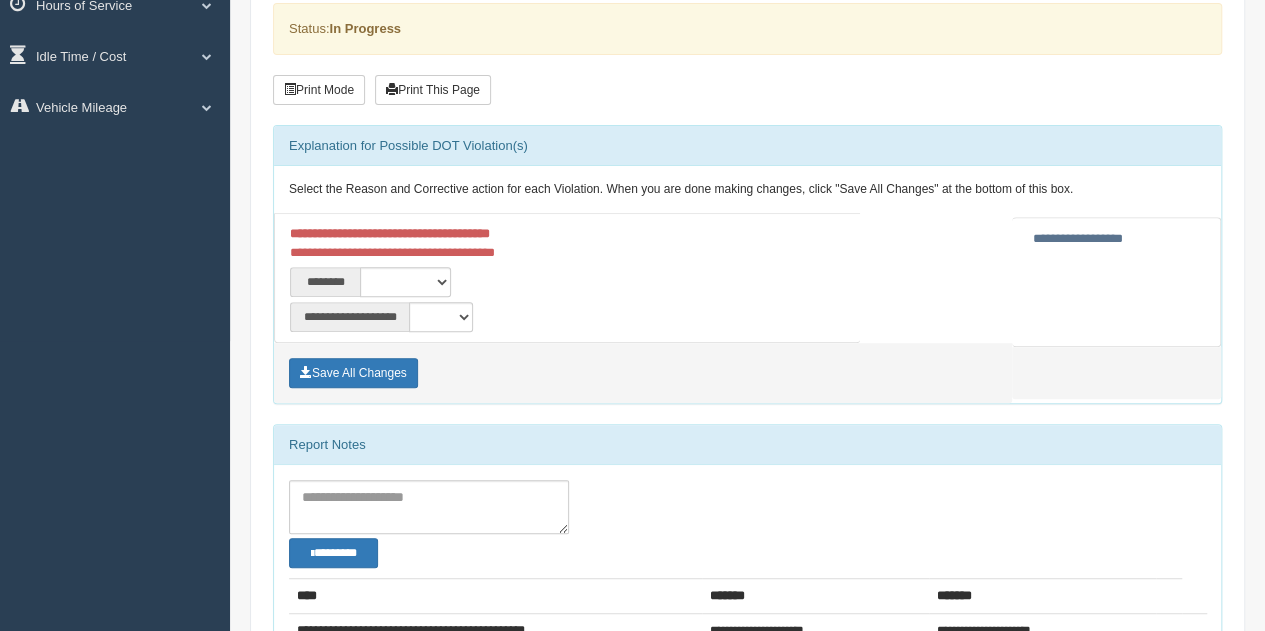 scroll, scrollTop: 300, scrollLeft: 0, axis: vertical 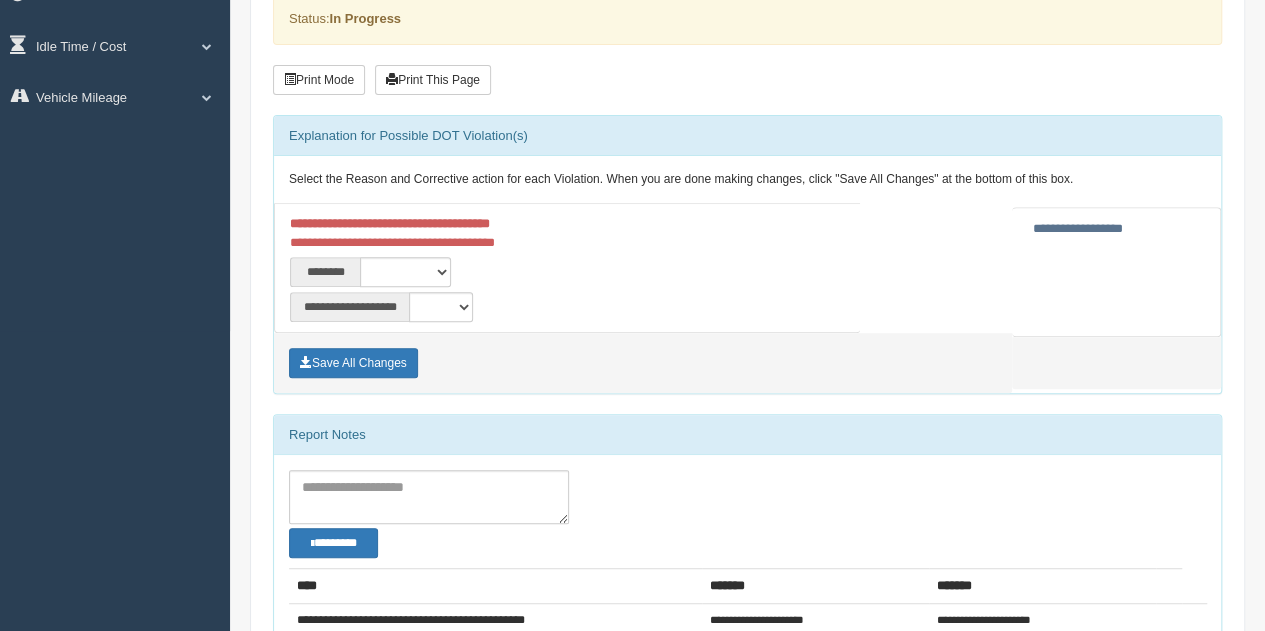click on "**********" at bounding box center [424, 272] 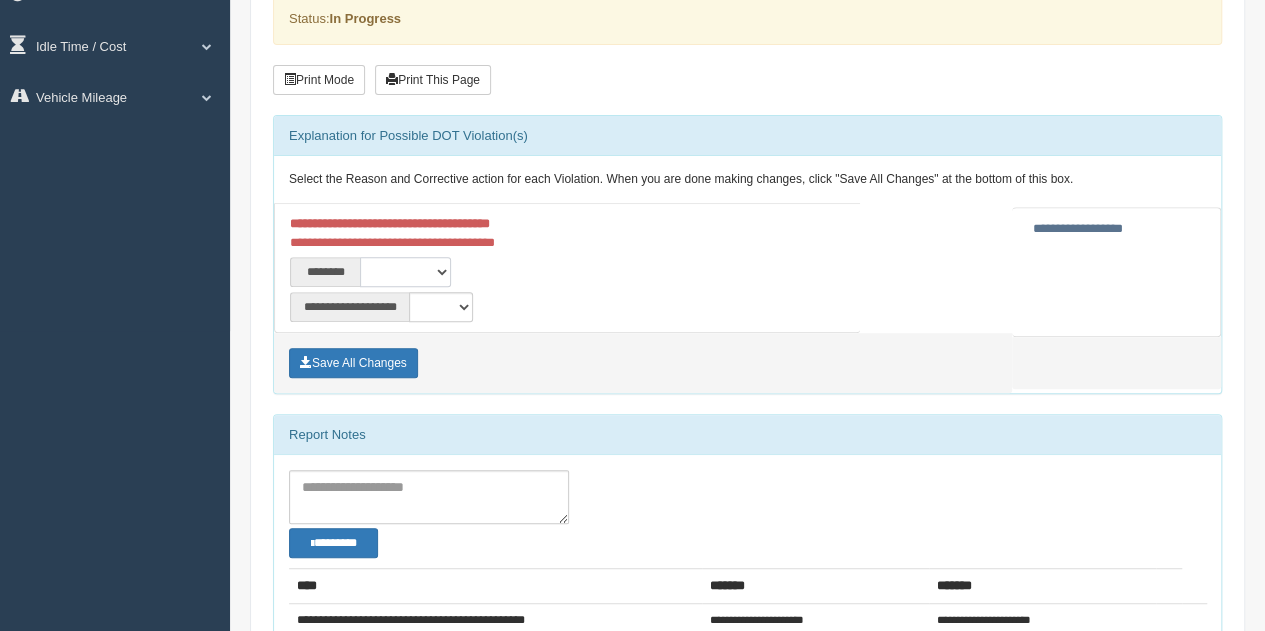 click on "**********" at bounding box center [405, 272] 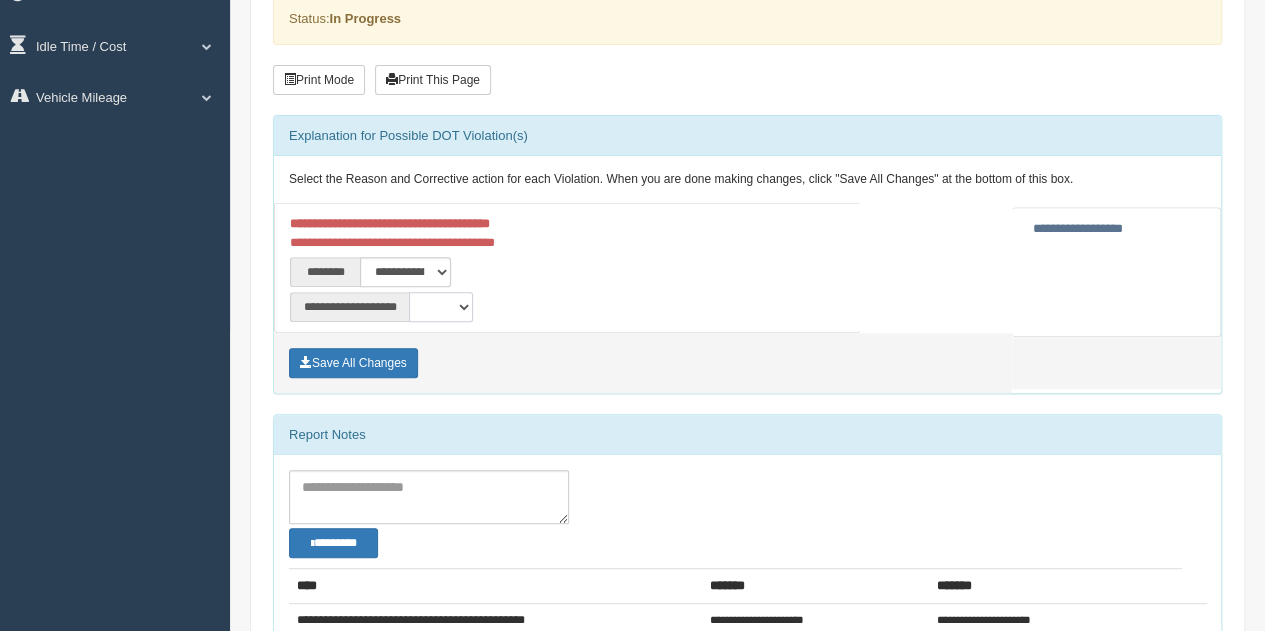 click on "**********" at bounding box center [441, 307] 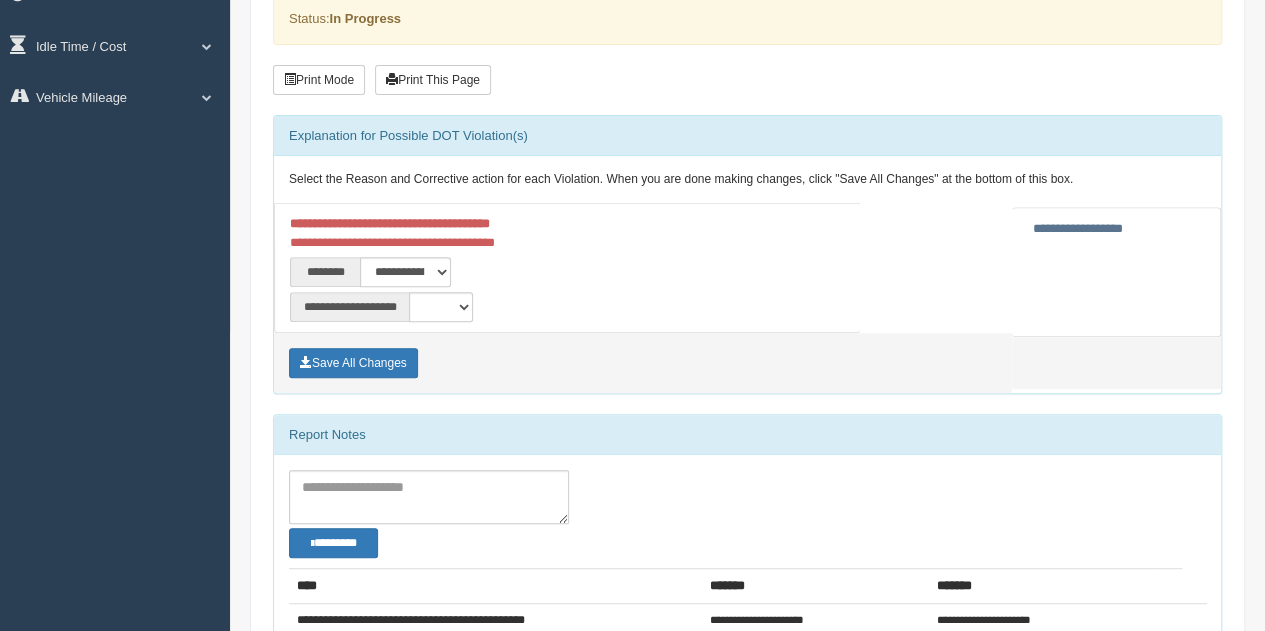 click on "**********" at bounding box center [424, 307] 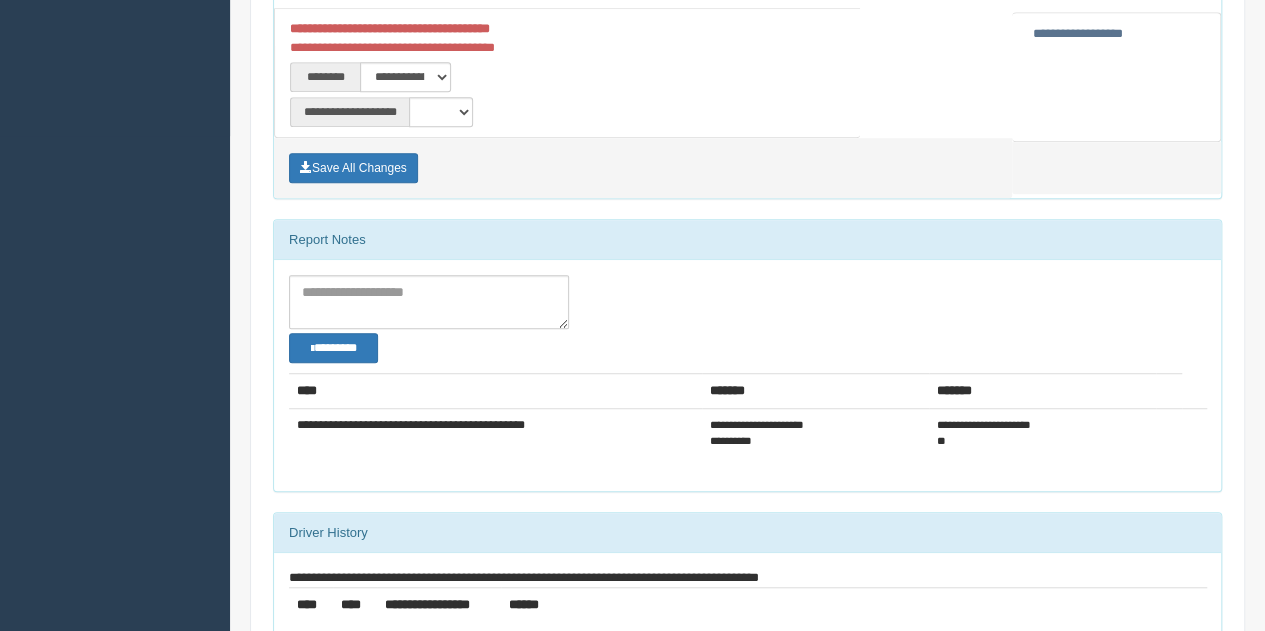 scroll, scrollTop: 500, scrollLeft: 0, axis: vertical 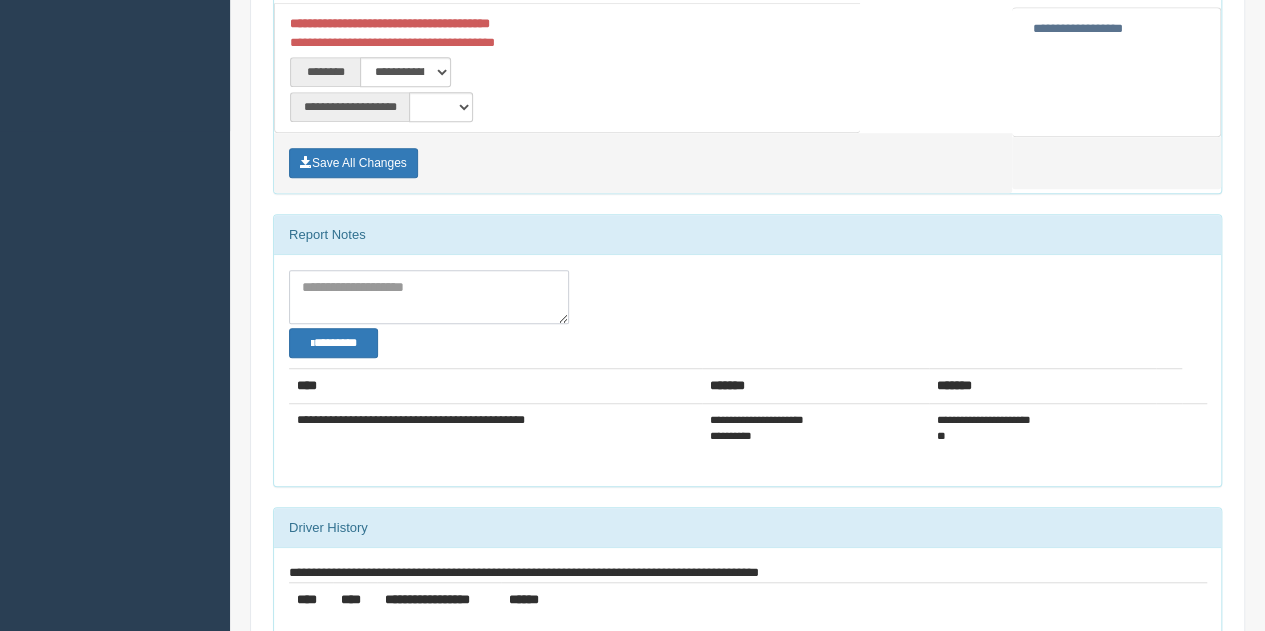 click at bounding box center (429, 297) 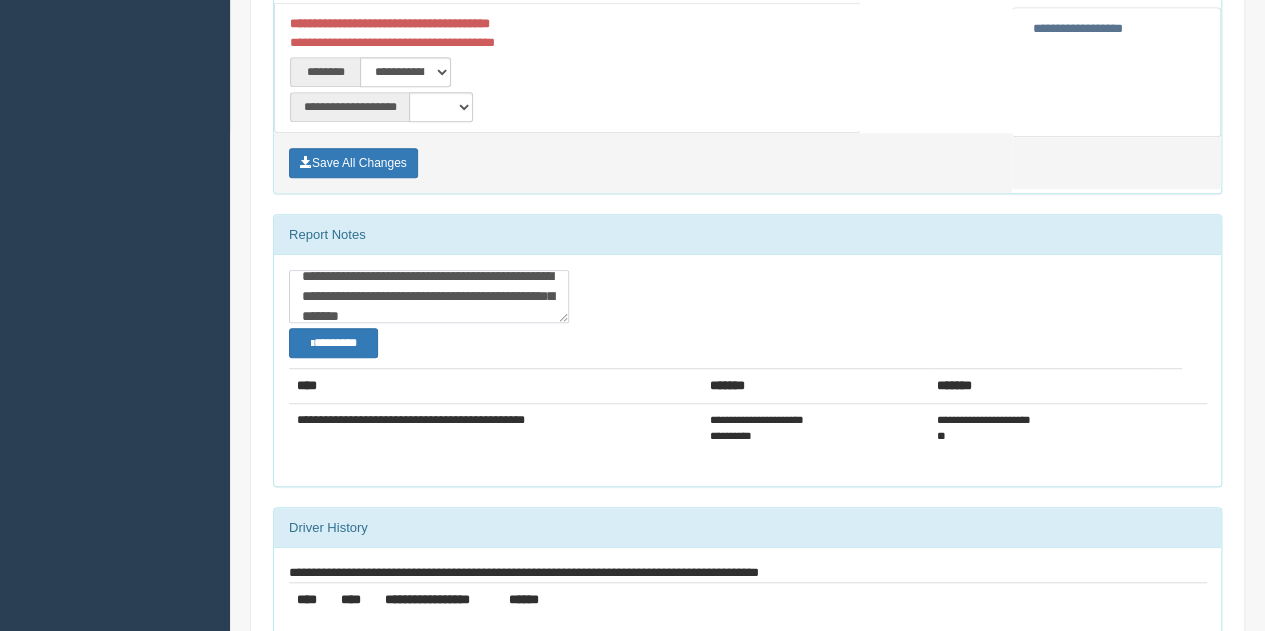 scroll, scrollTop: 31, scrollLeft: 0, axis: vertical 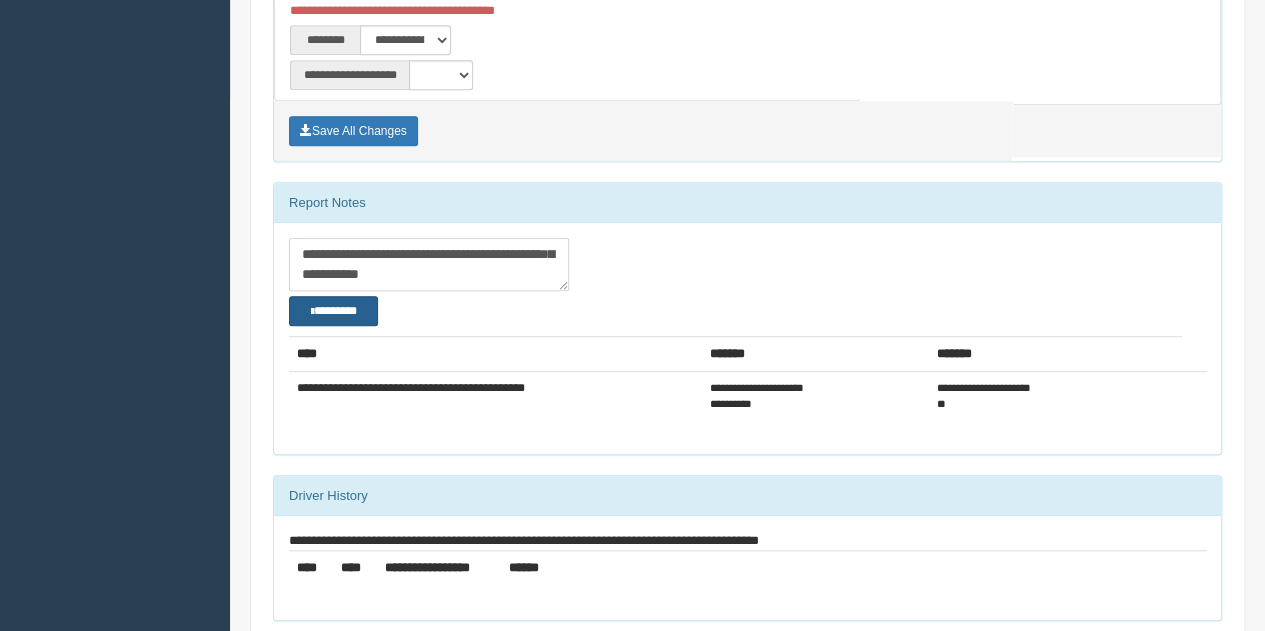 type on "**********" 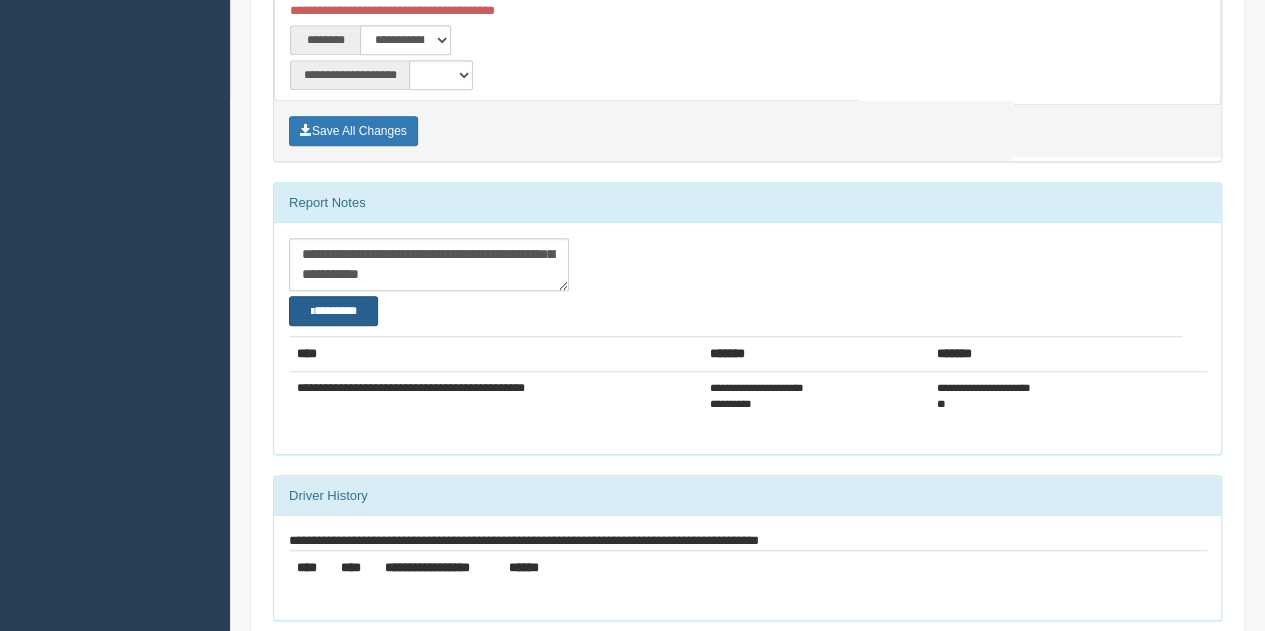 click on "********" at bounding box center (333, 310) 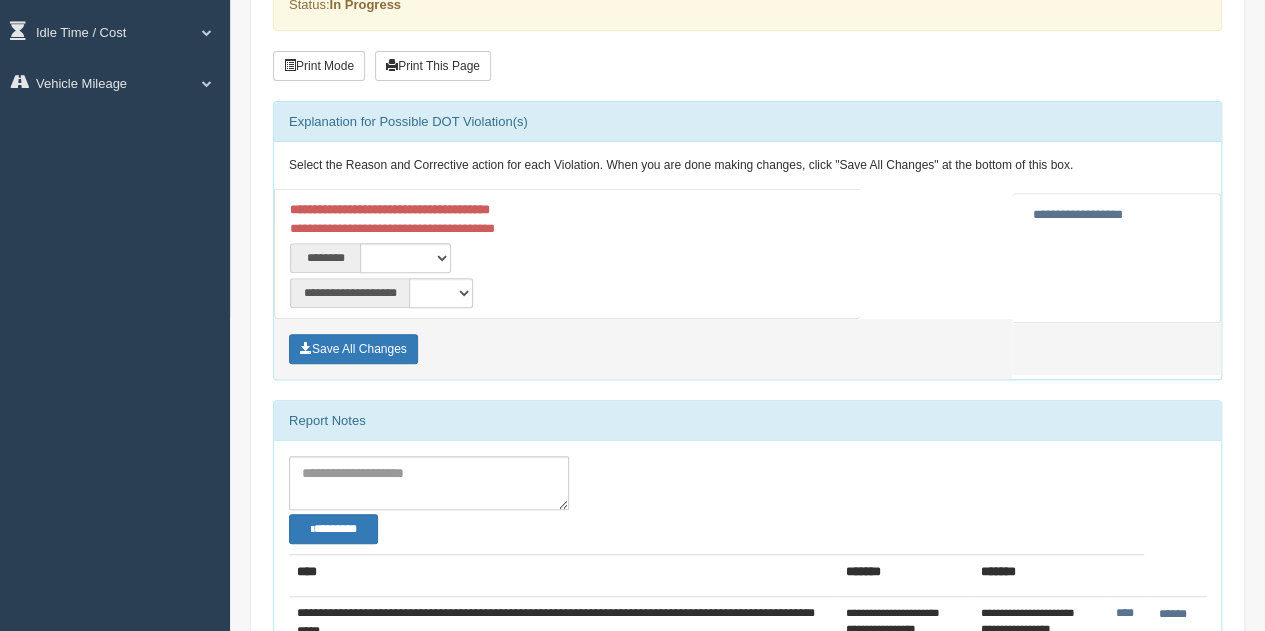 scroll, scrollTop: 400, scrollLeft: 0, axis: vertical 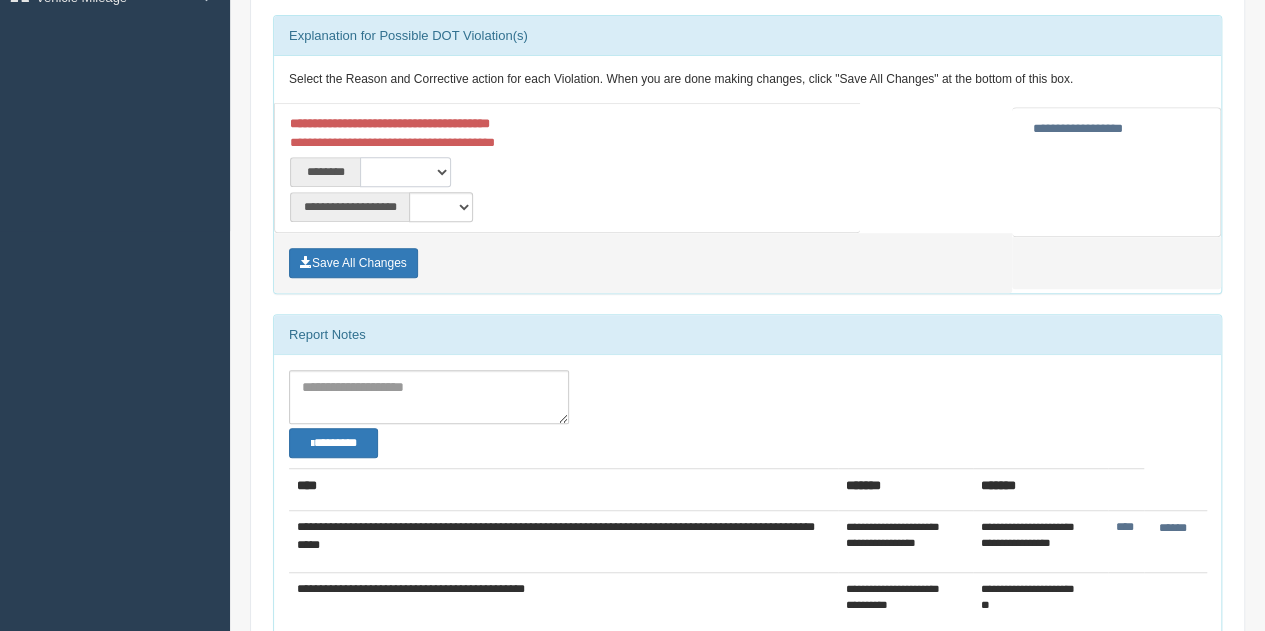 click on "**********" at bounding box center [405, 172] 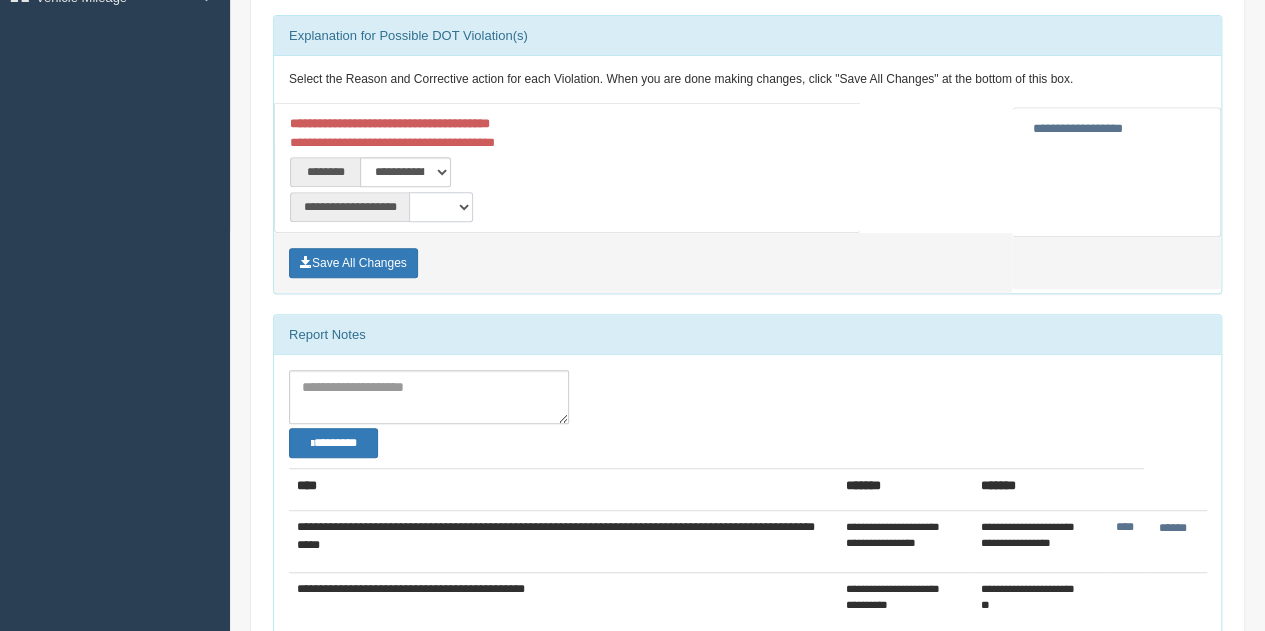 click on "**********" at bounding box center [441, 207] 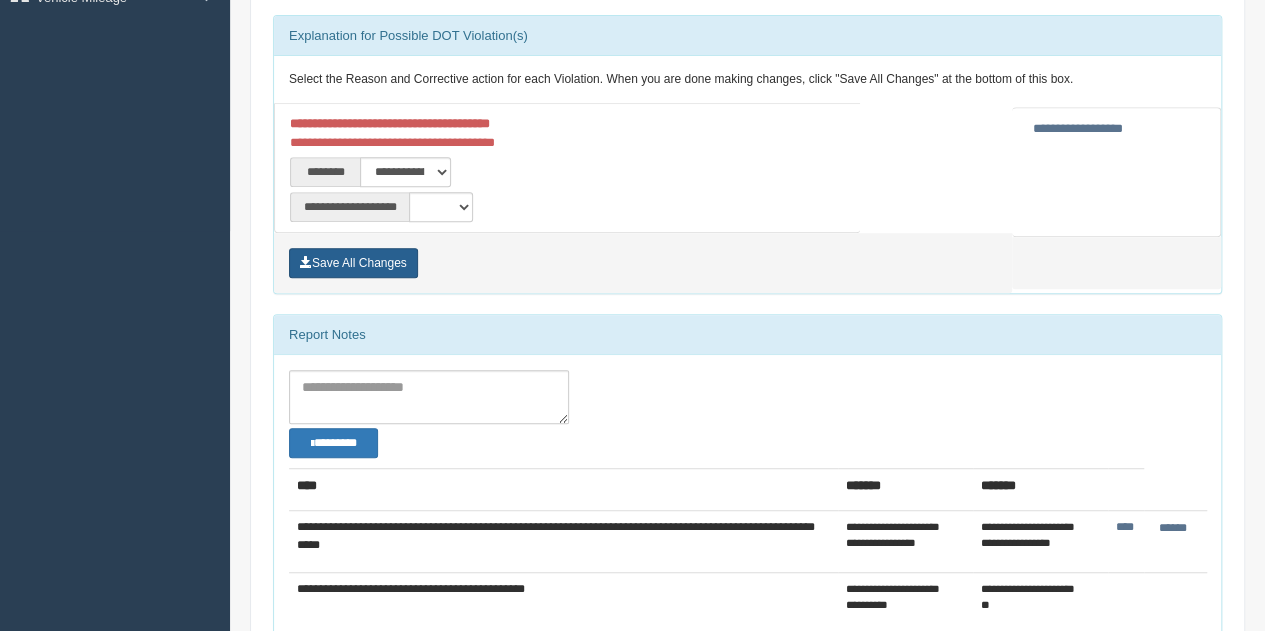 click on "Save All Changes" at bounding box center (353, 263) 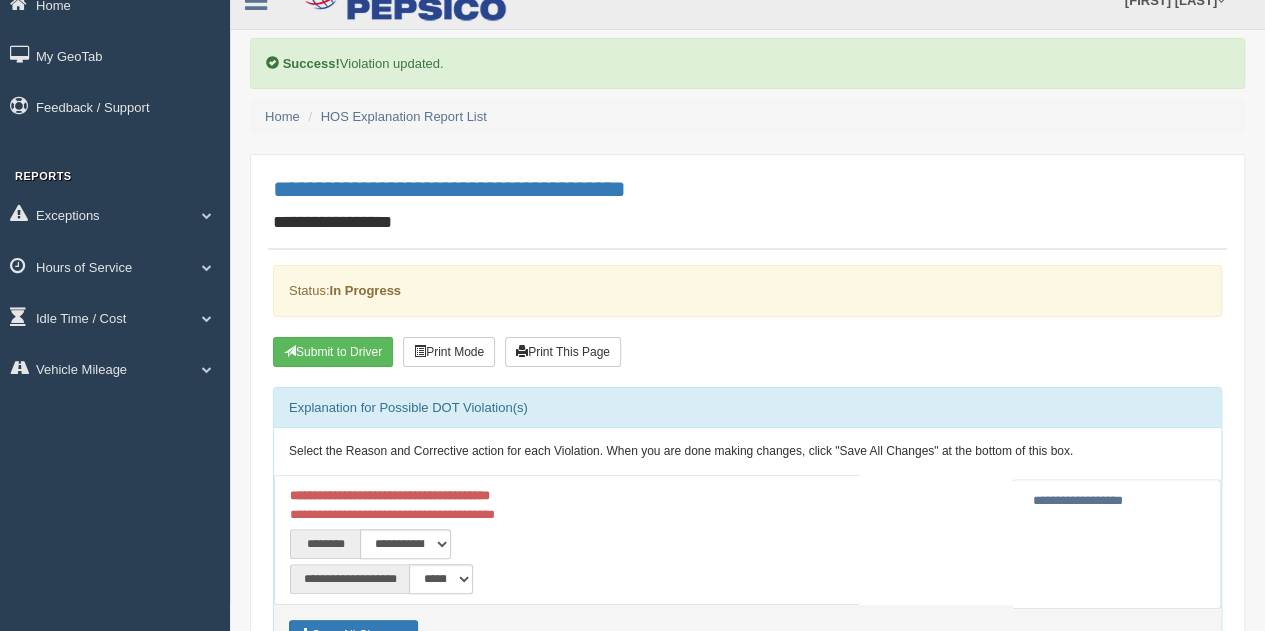 scroll, scrollTop: 0, scrollLeft: 0, axis: both 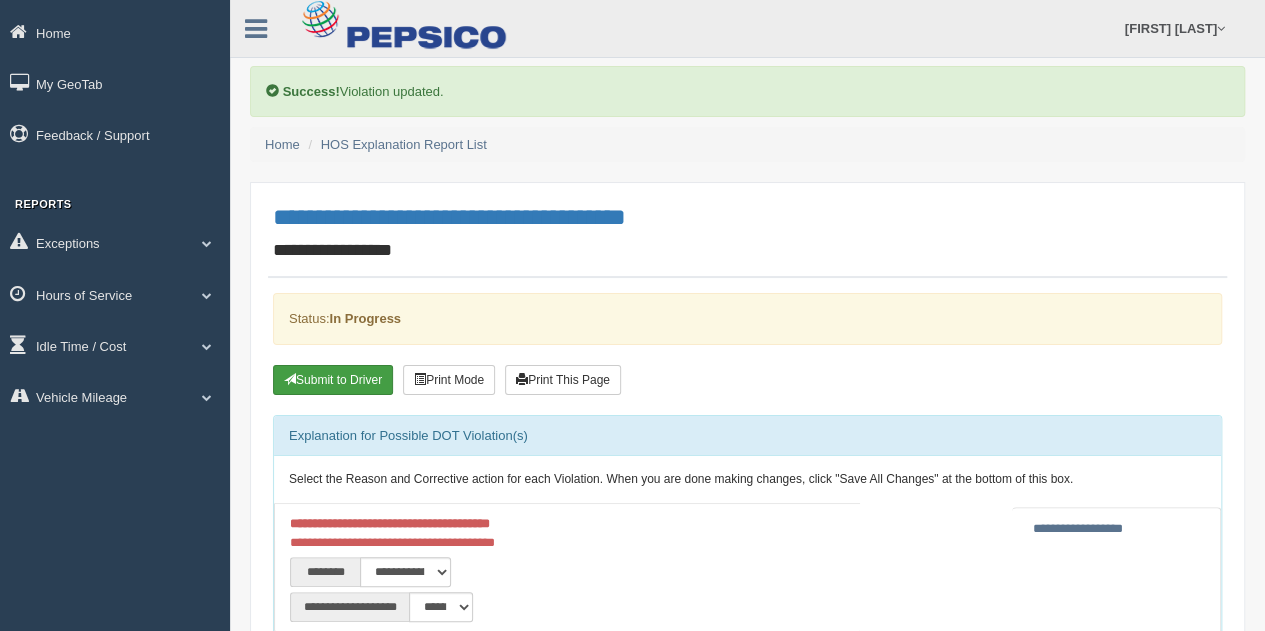 click on "Submit to Driver" at bounding box center [333, 380] 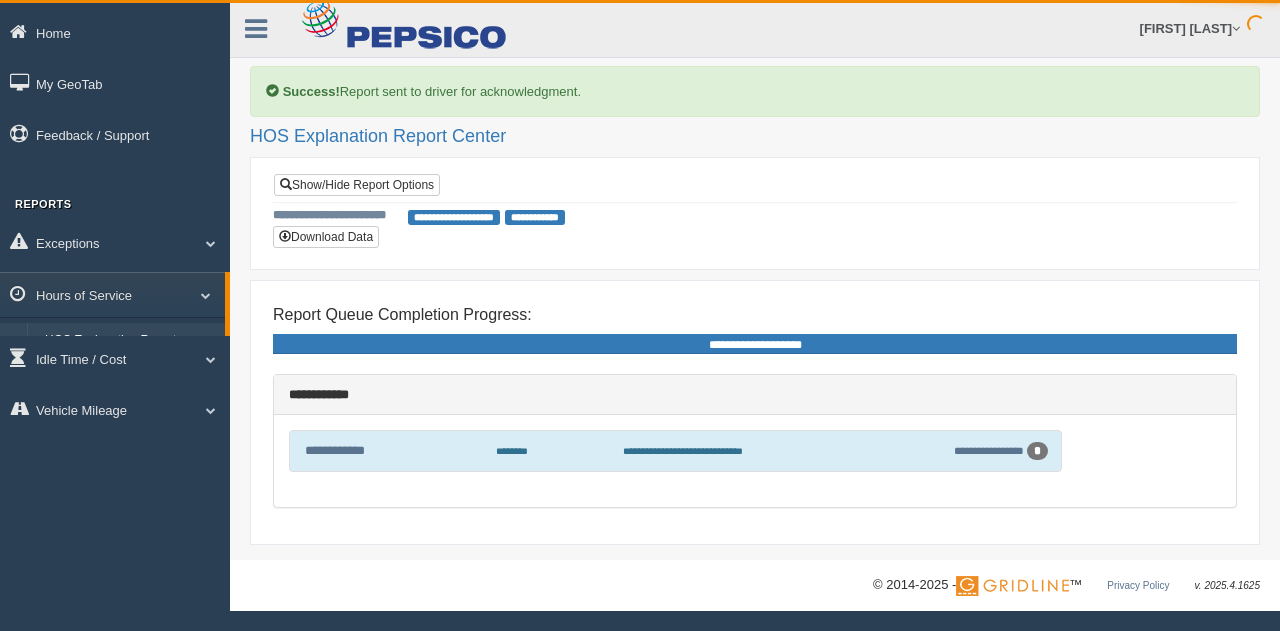 scroll, scrollTop: 0, scrollLeft: 0, axis: both 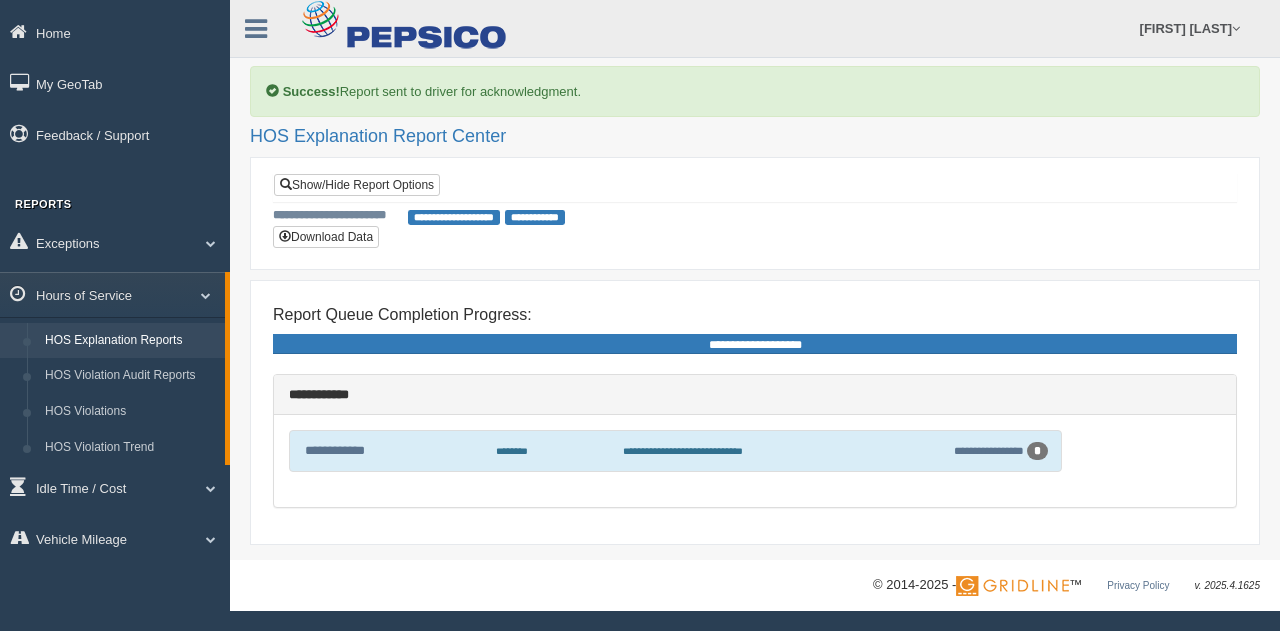 click on "HOS Explanation Reports" at bounding box center [130, 341] 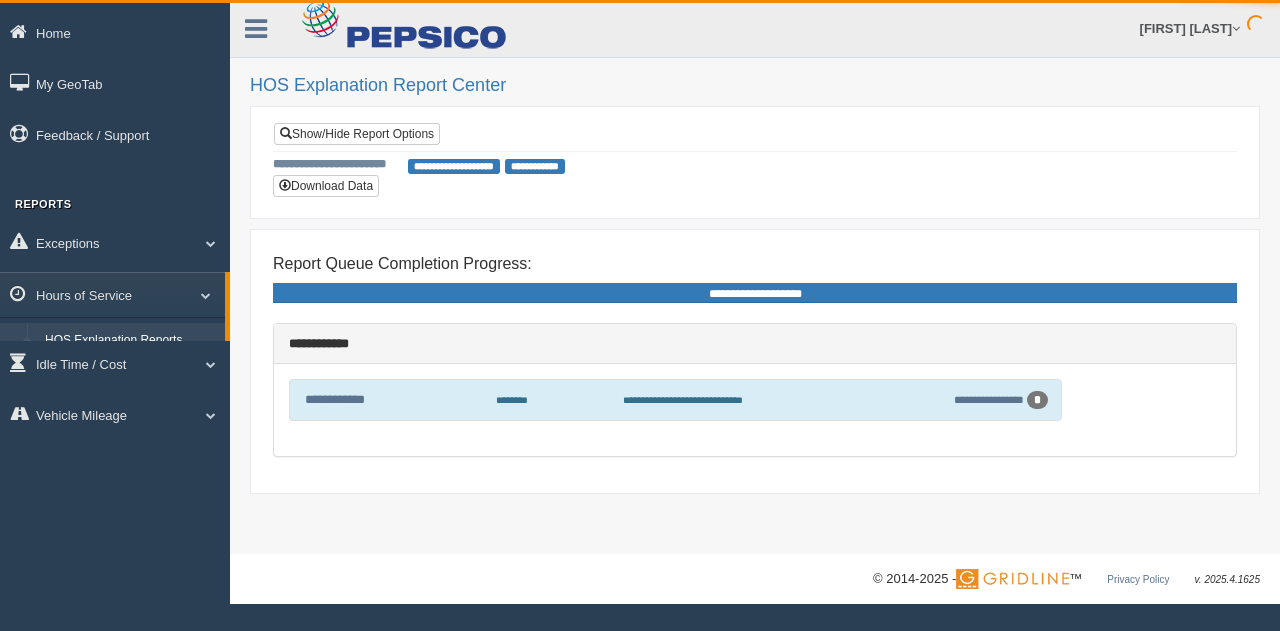 scroll, scrollTop: 0, scrollLeft: 0, axis: both 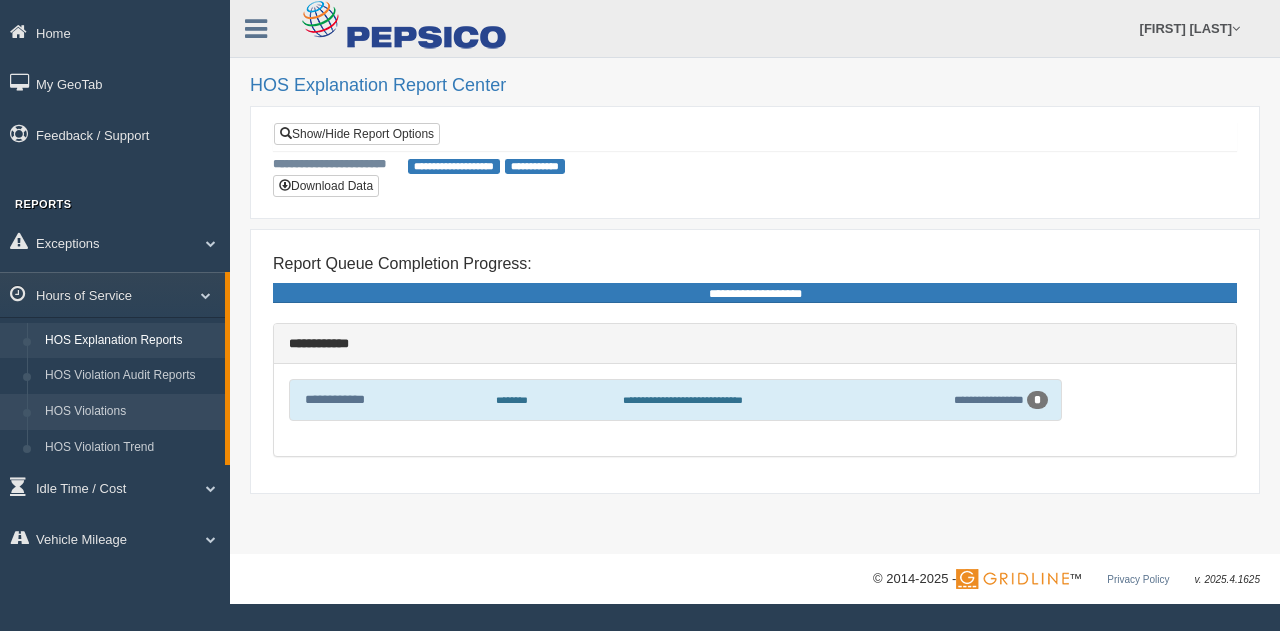 click on "HOS Violations" at bounding box center (130, 412) 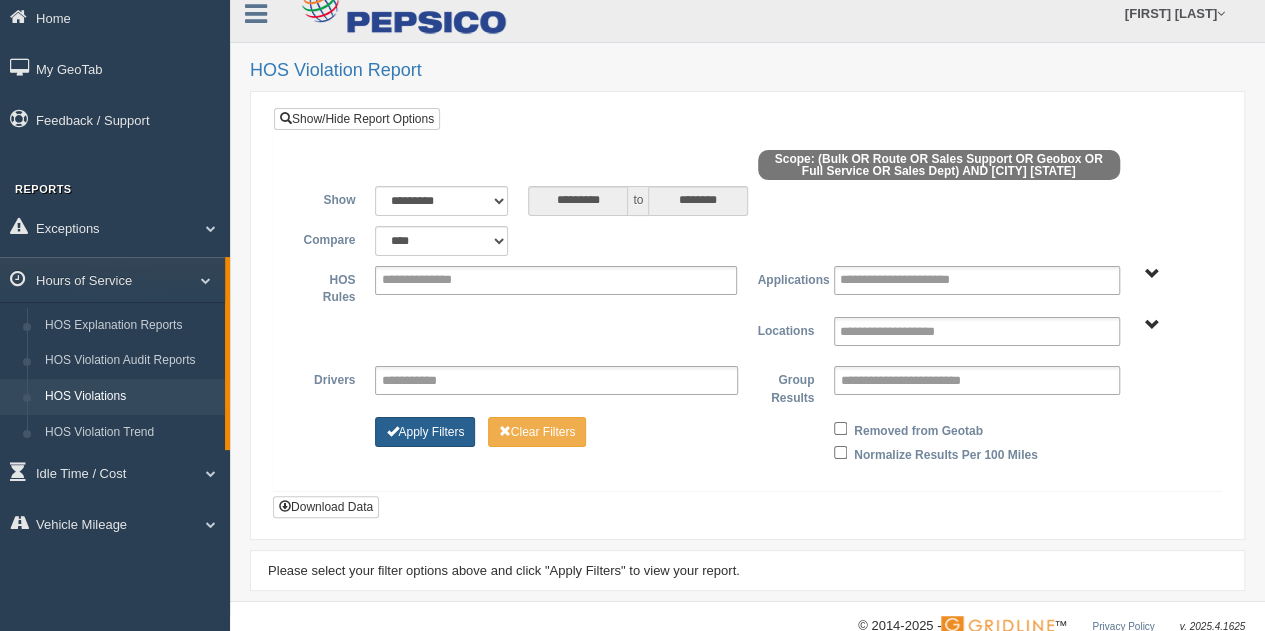 scroll, scrollTop: 0, scrollLeft: 0, axis: both 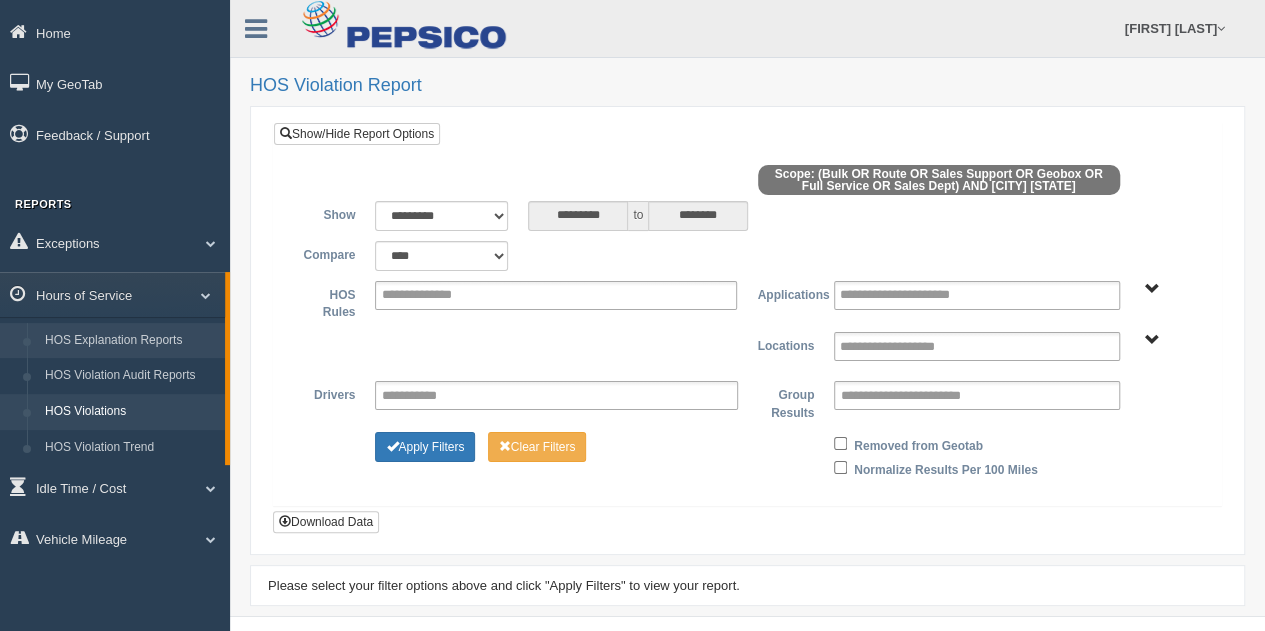 click on "HOS Explanation Reports" at bounding box center (130, 341) 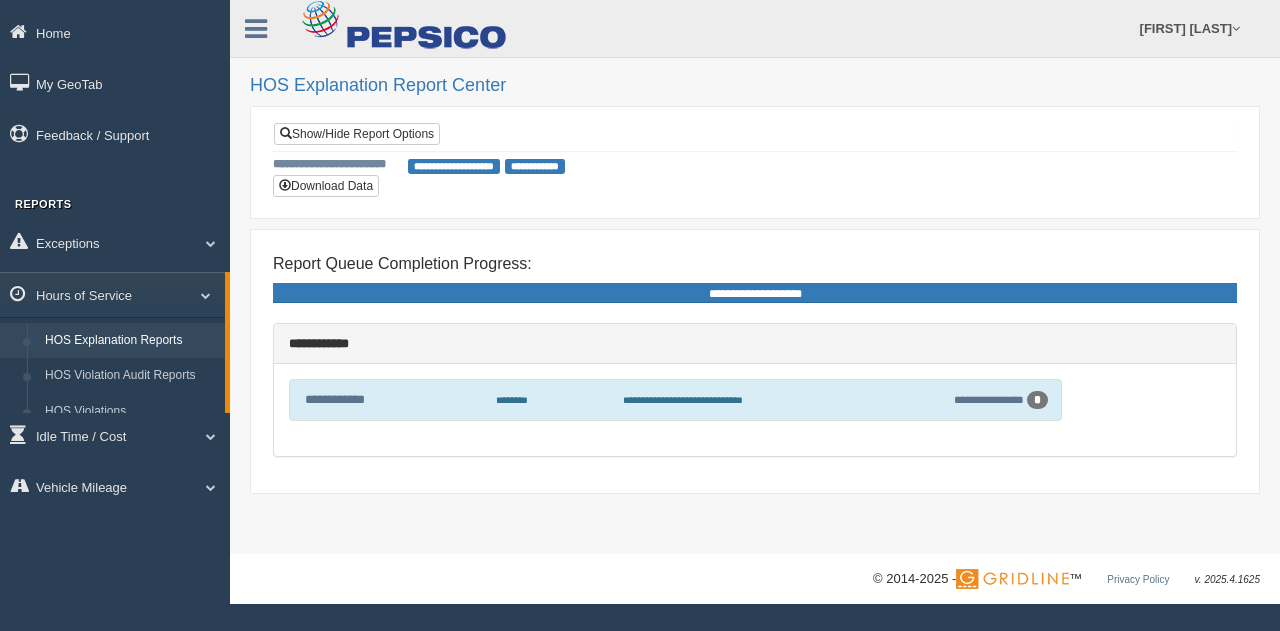scroll, scrollTop: 0, scrollLeft: 0, axis: both 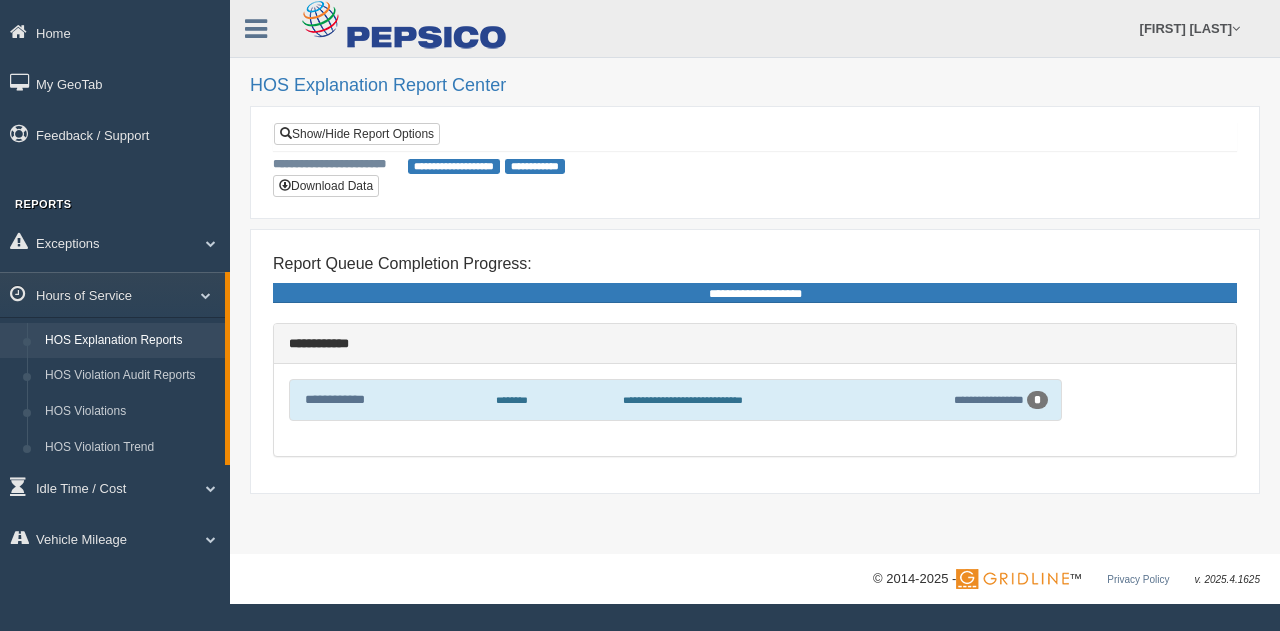 click on "HOS Explanation Reports" at bounding box center [130, 341] 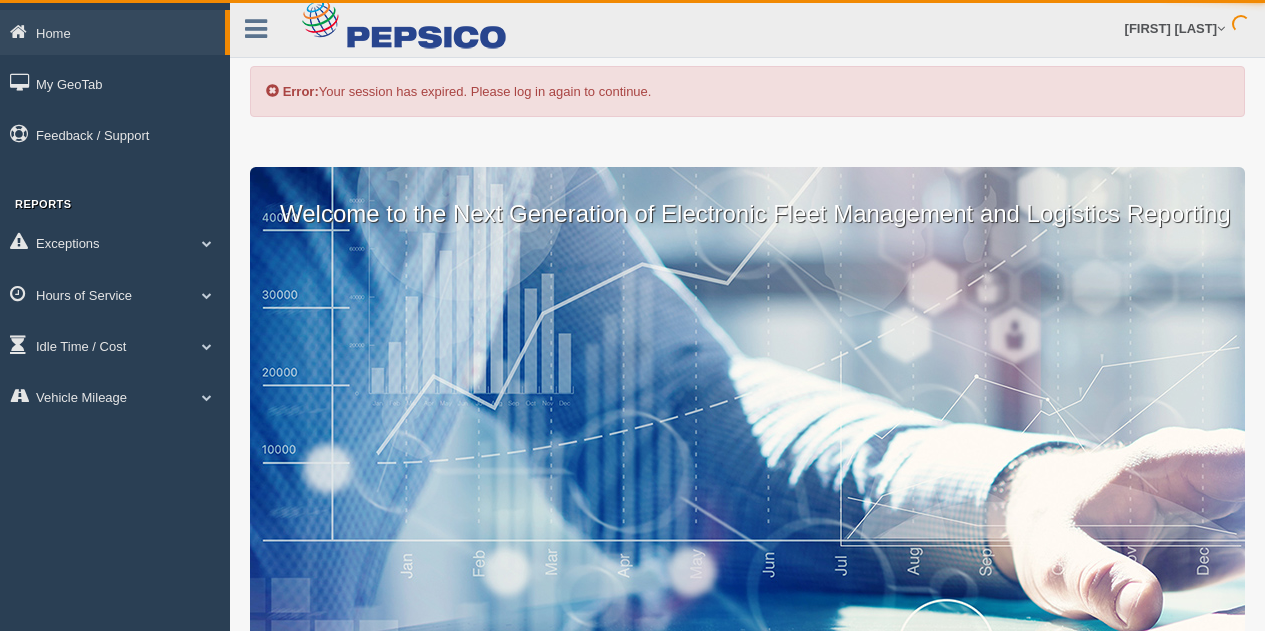 scroll, scrollTop: 0, scrollLeft: 0, axis: both 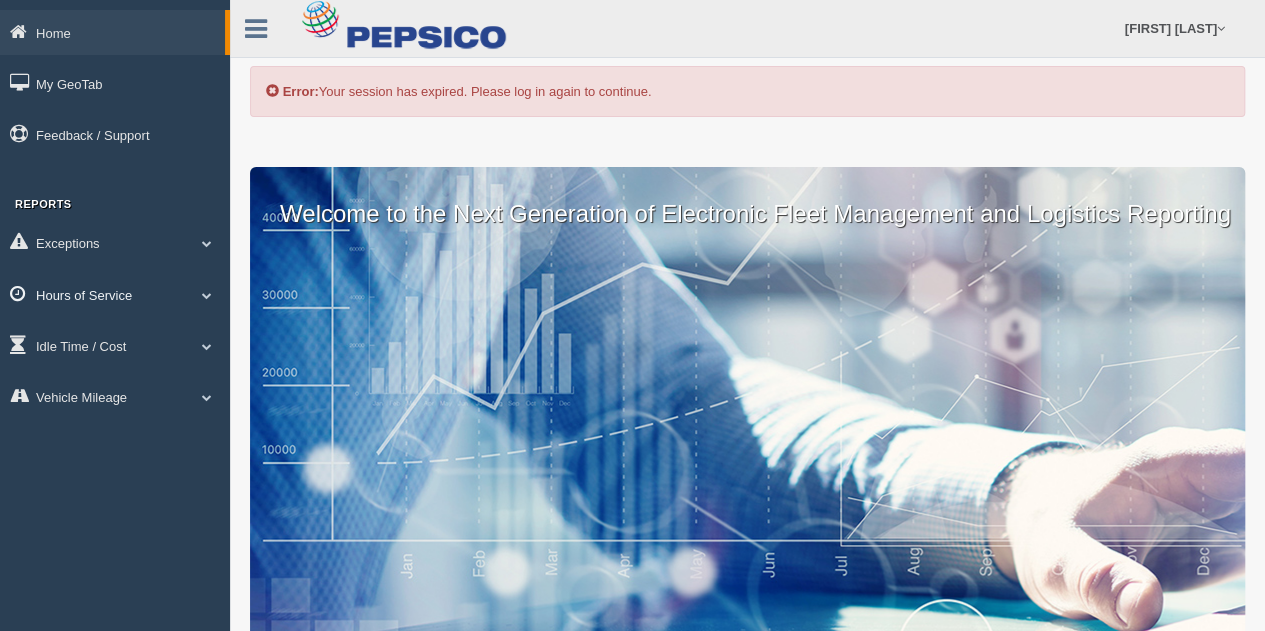 click on "Hours of Service" at bounding box center [115, 294] 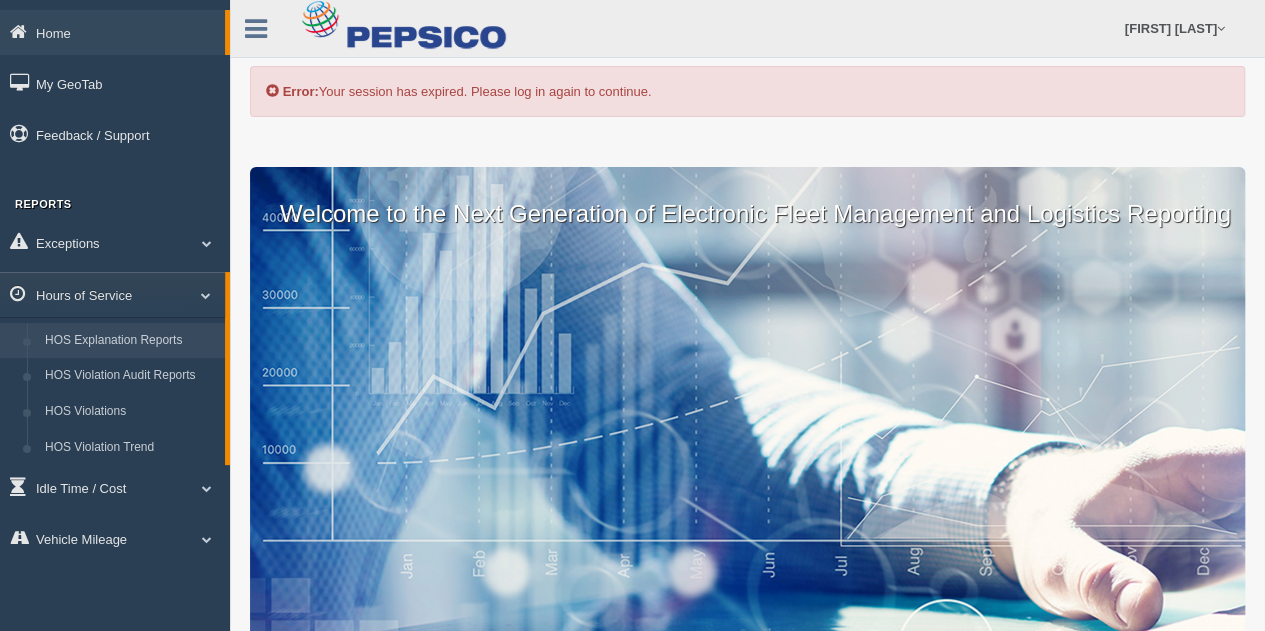 click on "HOS Explanation Reports" at bounding box center (130, 341) 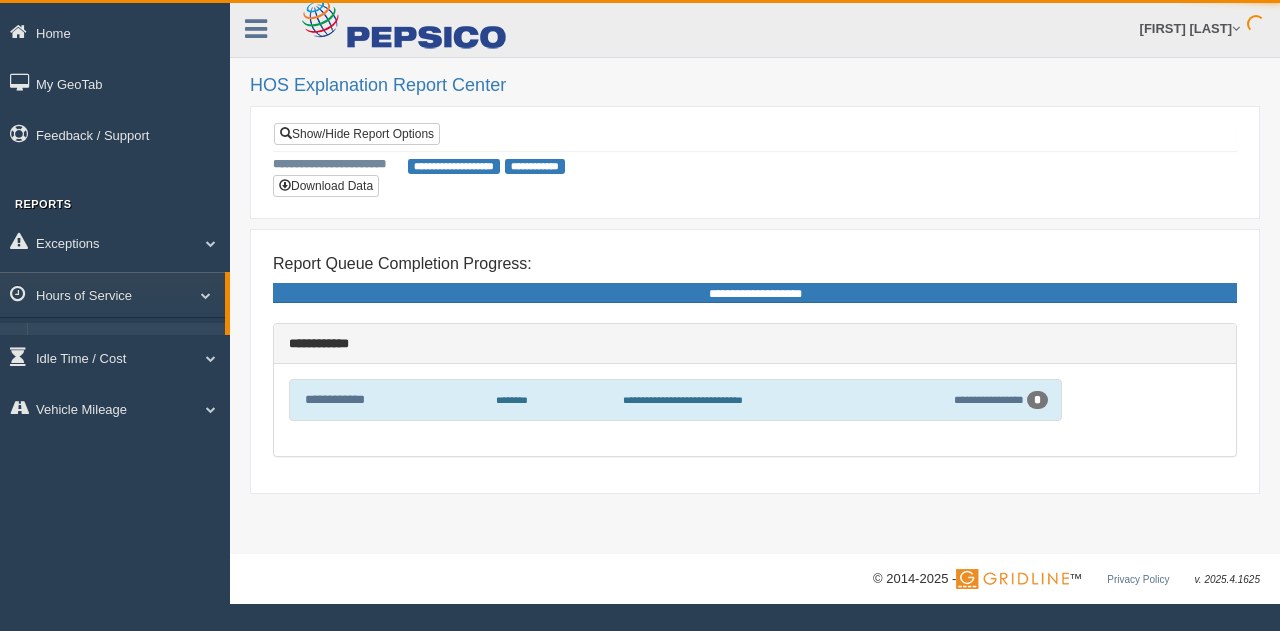 scroll, scrollTop: 0, scrollLeft: 0, axis: both 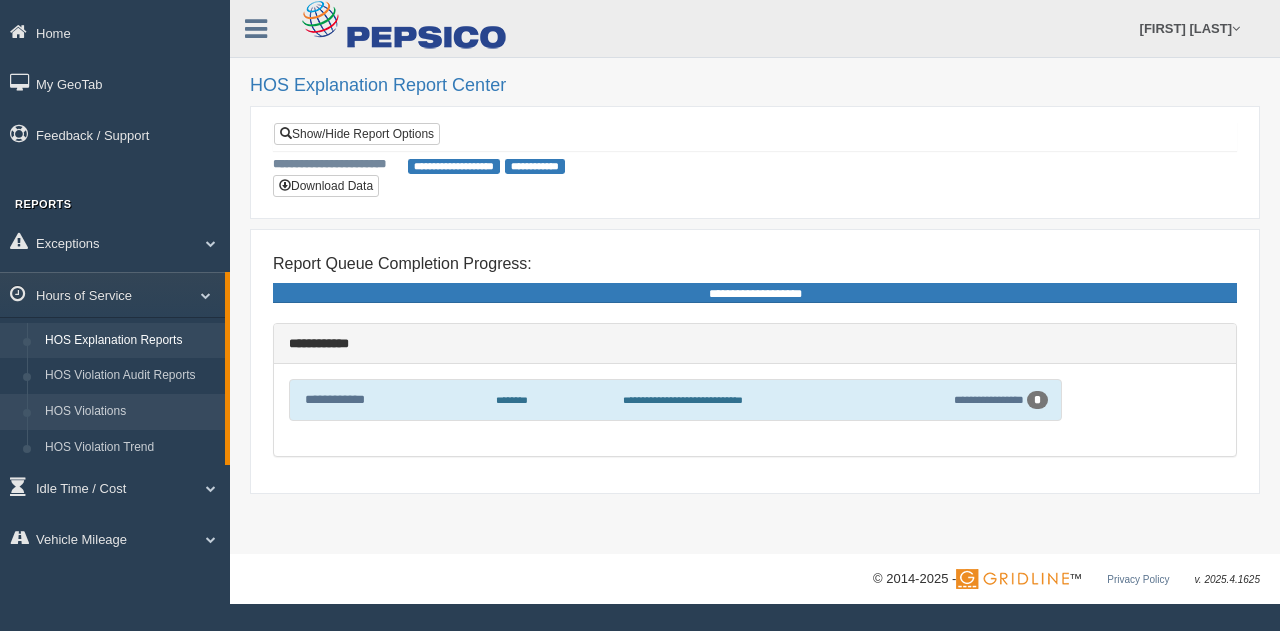 click on "HOS Violations" at bounding box center [130, 412] 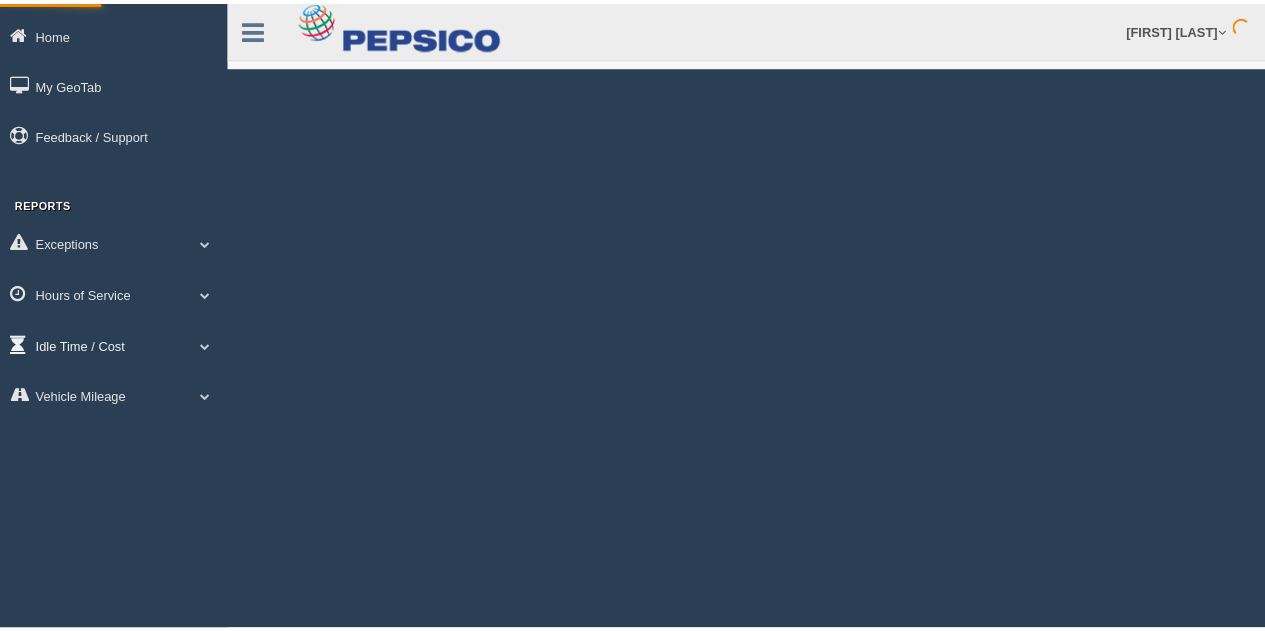 scroll, scrollTop: 0, scrollLeft: 0, axis: both 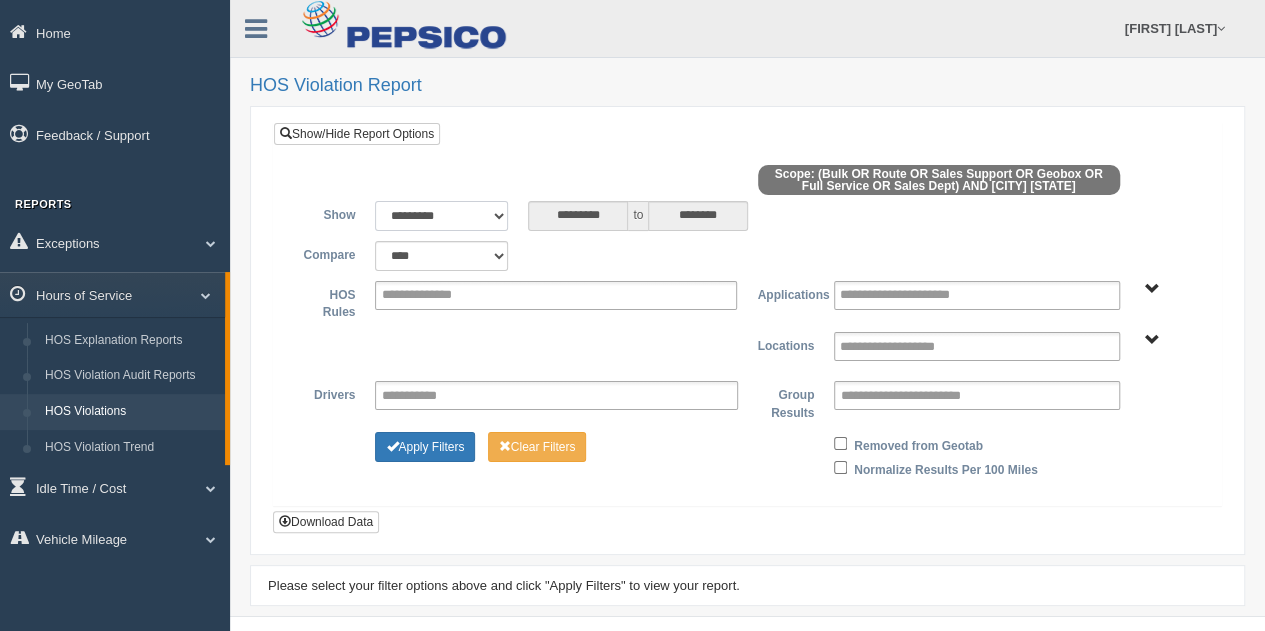 click on "**********" at bounding box center (441, 216) 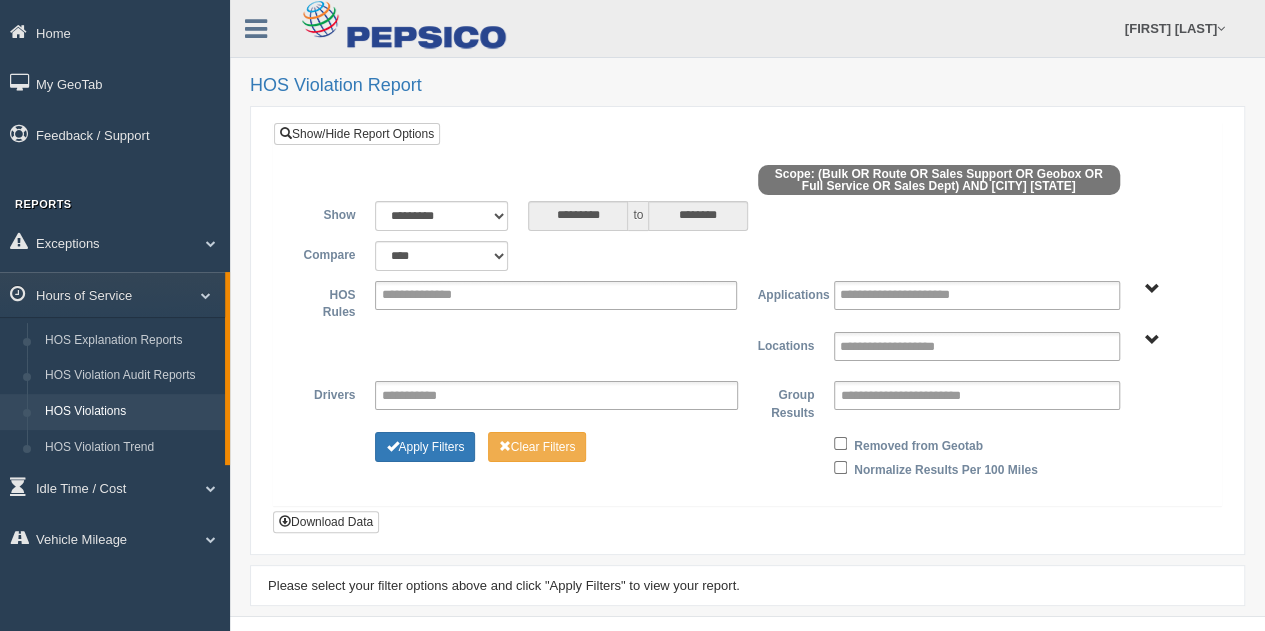 click at bounding box center [747, 183] 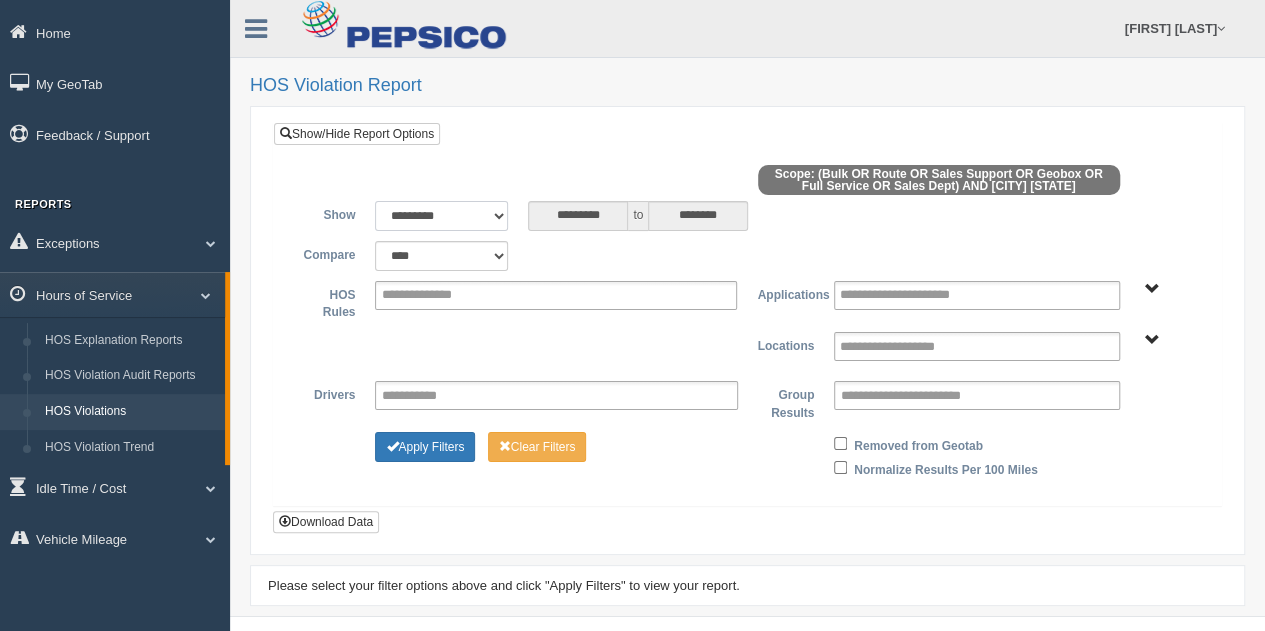 click on "**********" at bounding box center [441, 216] 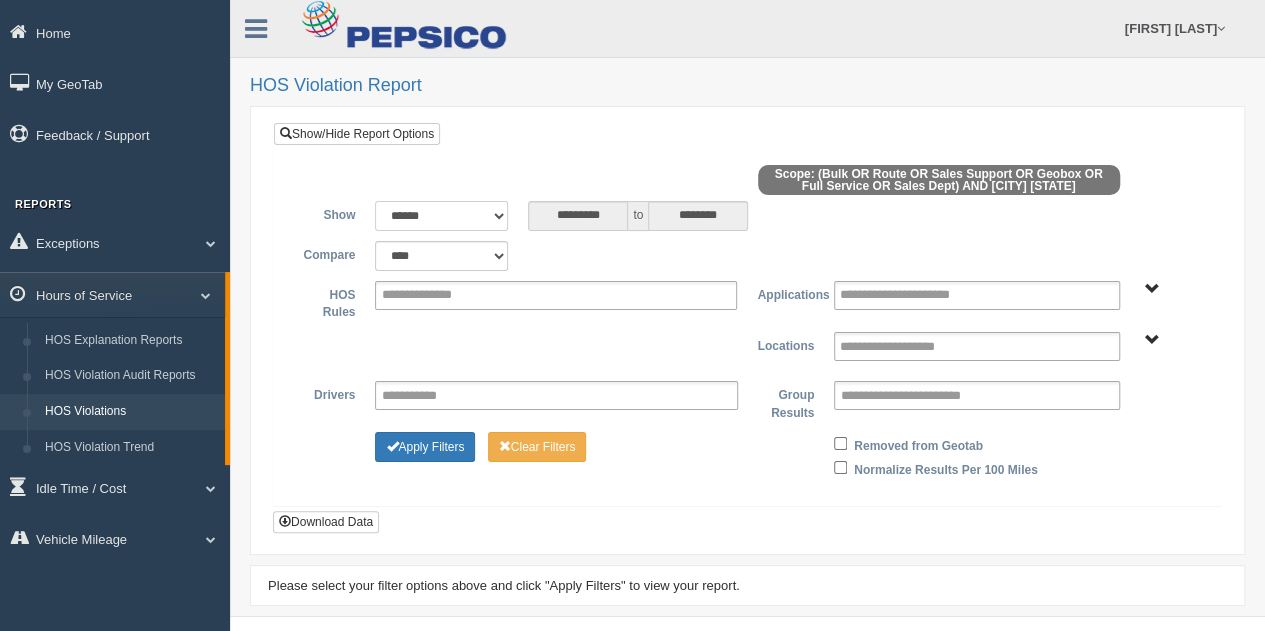 click on "**********" at bounding box center (441, 216) 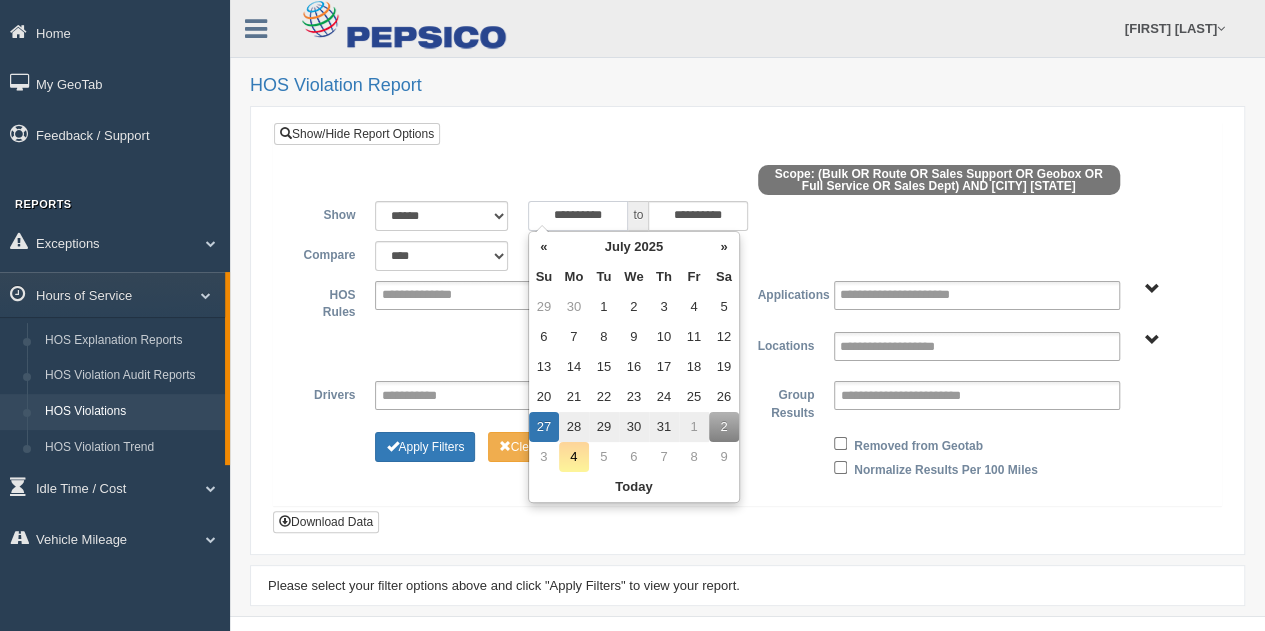 click on "**********" at bounding box center [578, 216] 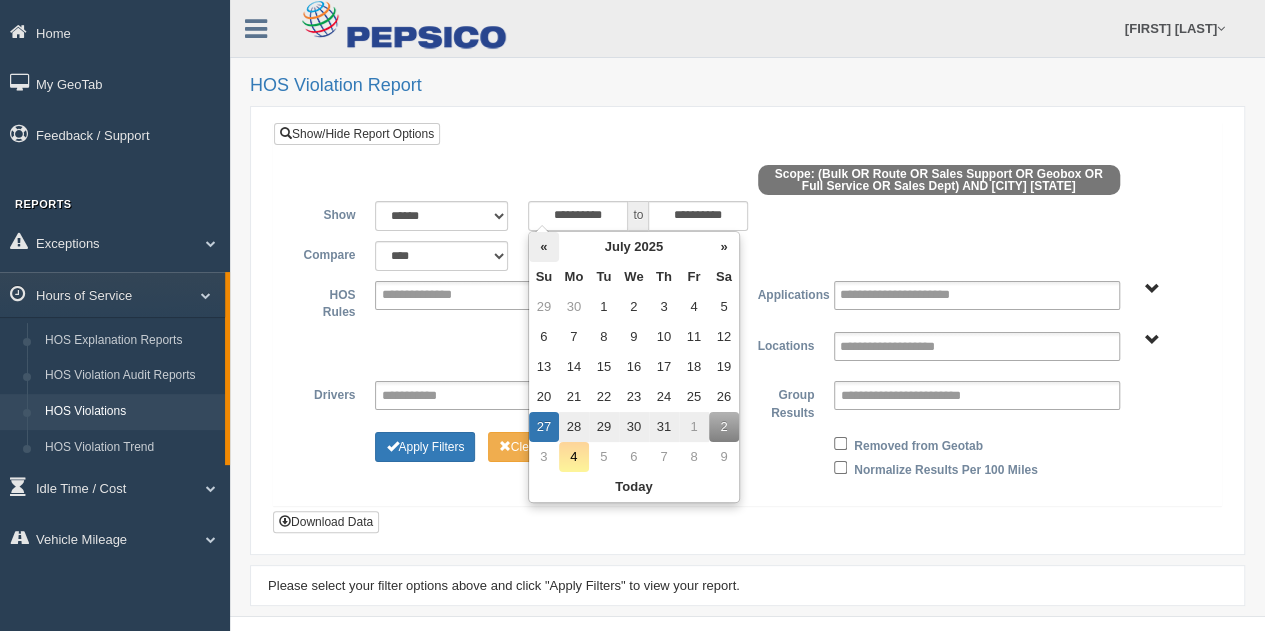 click on "«" at bounding box center (544, 247) 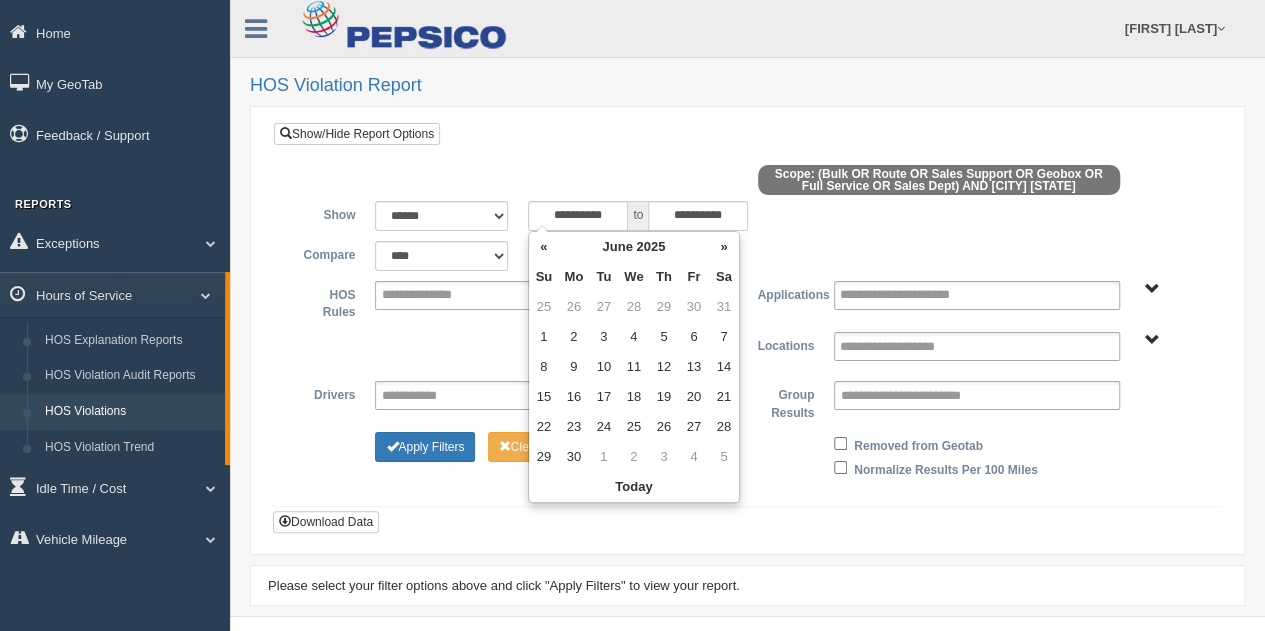 click on "«" at bounding box center (544, 247) 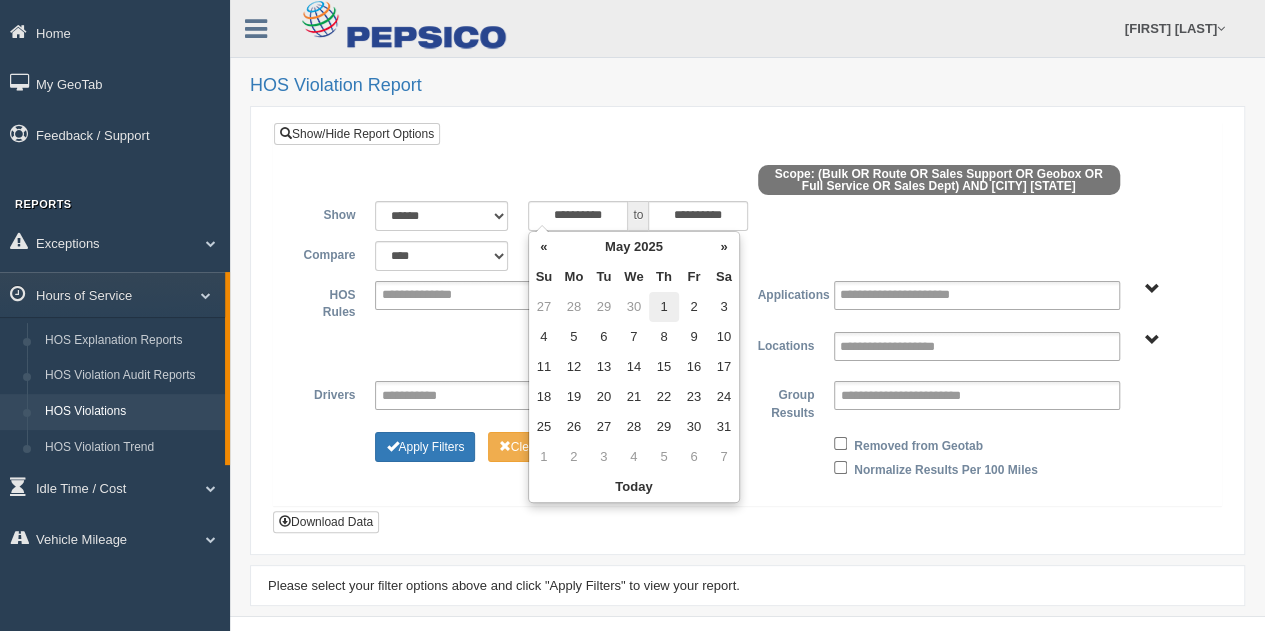 click on "1" at bounding box center [664, 307] 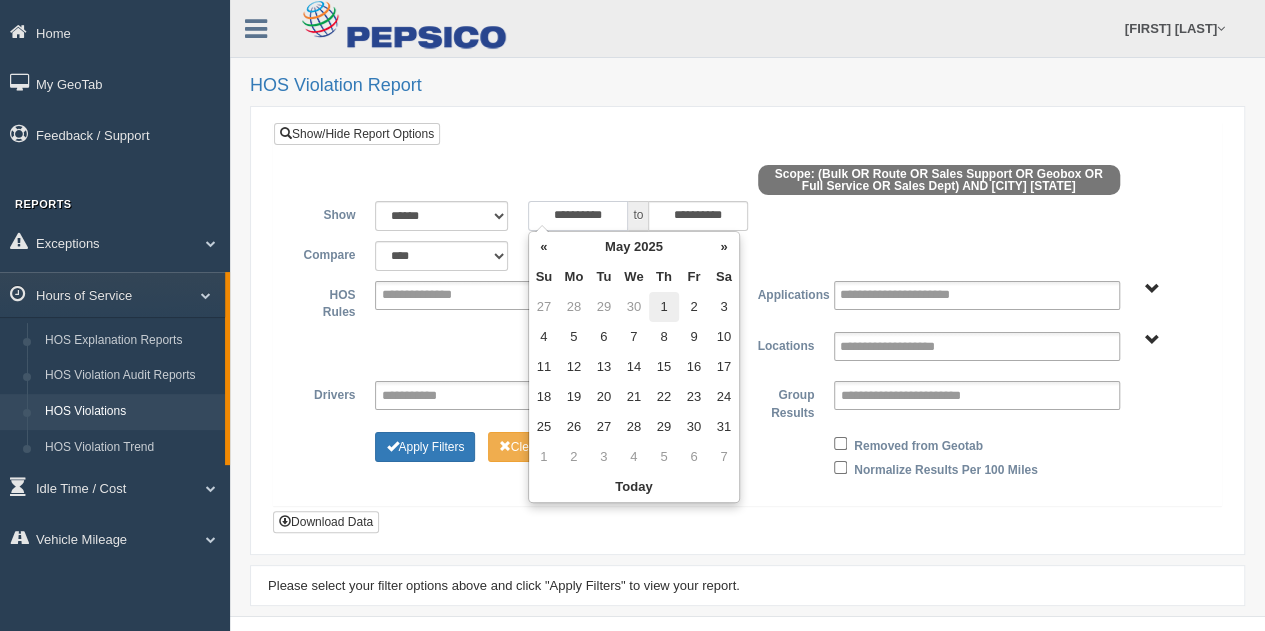 type on "**********" 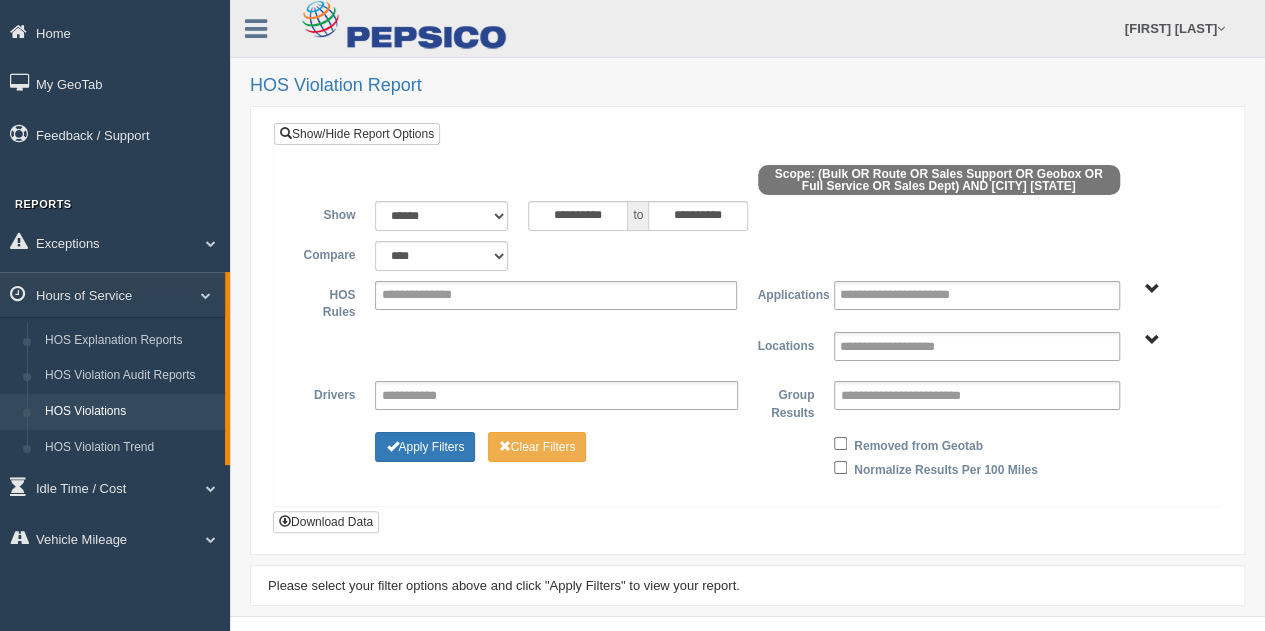 click on "**********" at bounding box center (747, 314) 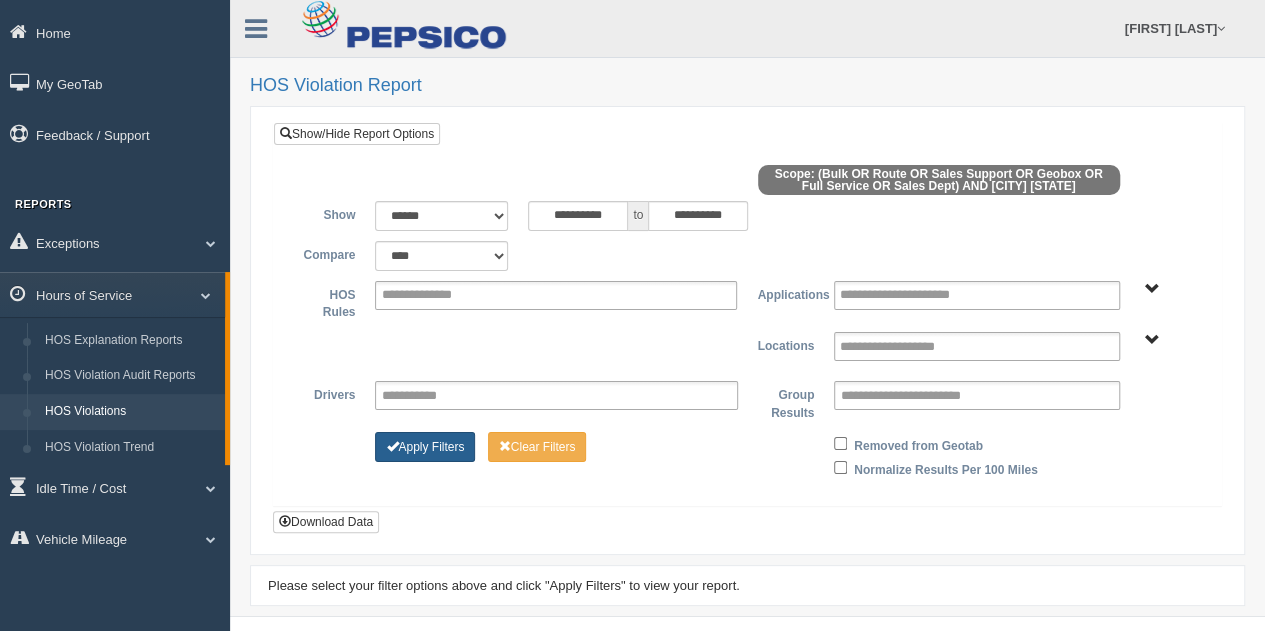 click on "Apply Filters" at bounding box center (425, 447) 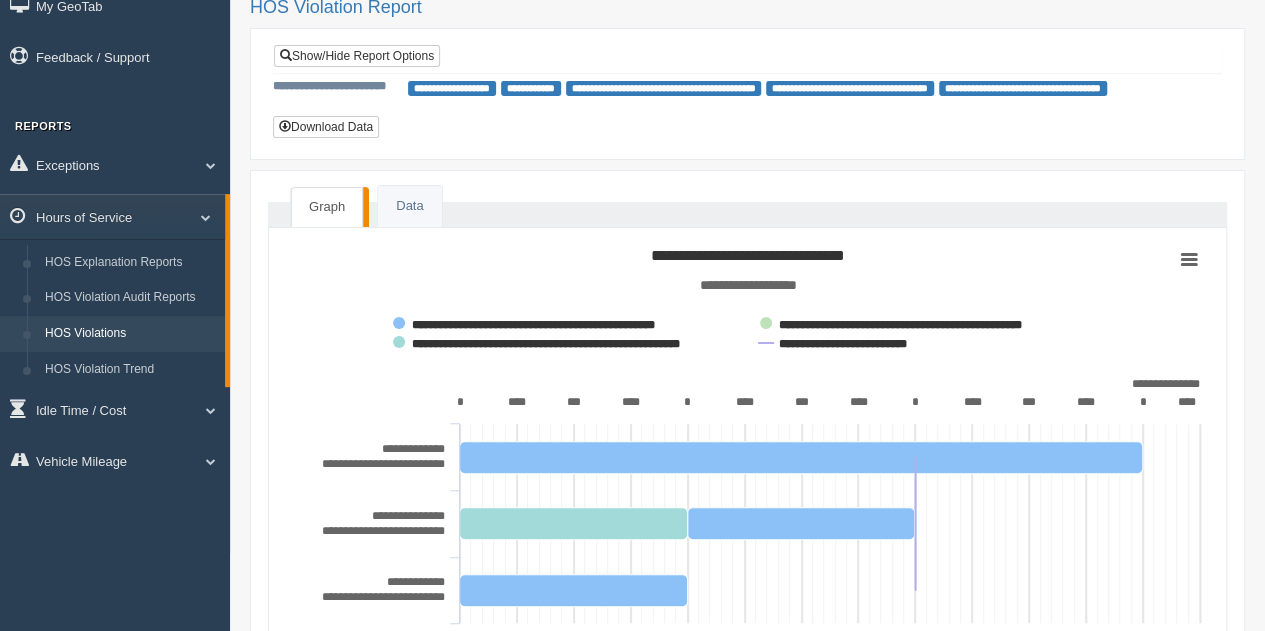 scroll, scrollTop: 216, scrollLeft: 0, axis: vertical 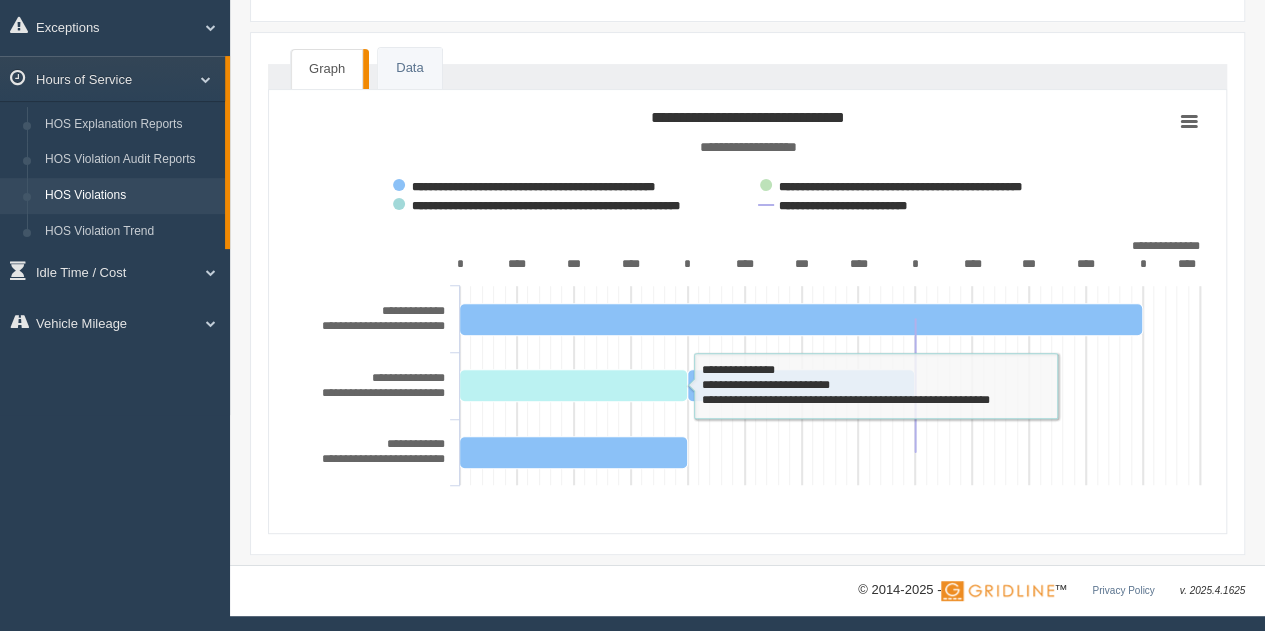 click 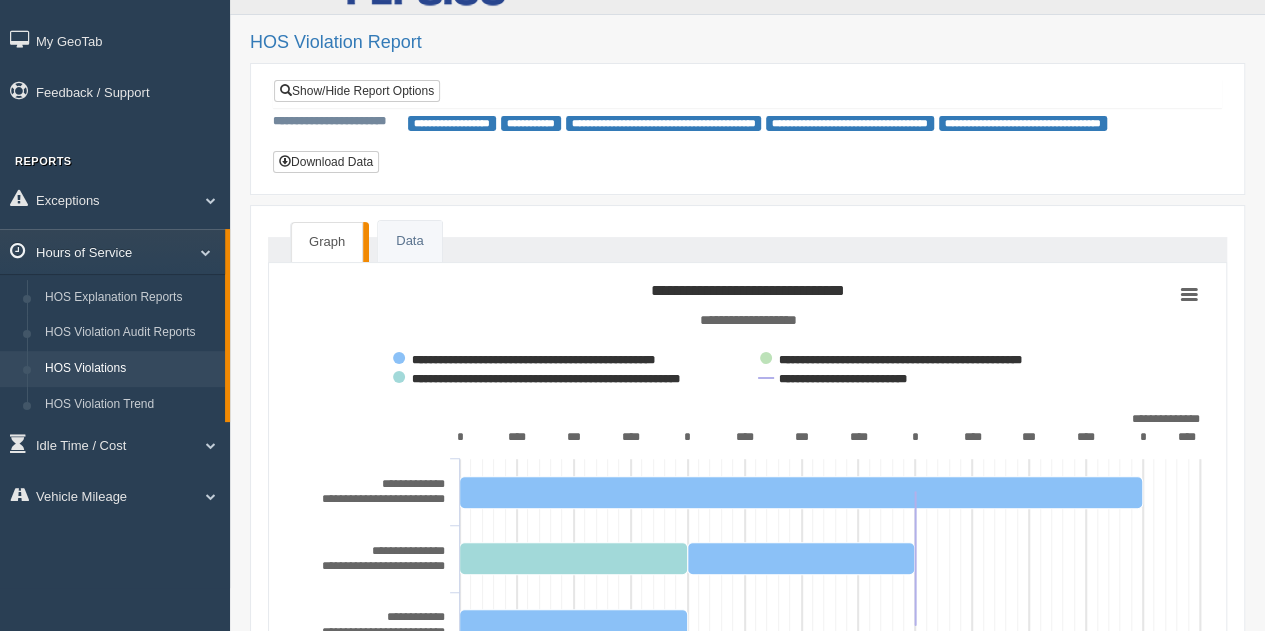 scroll, scrollTop: 16, scrollLeft: 0, axis: vertical 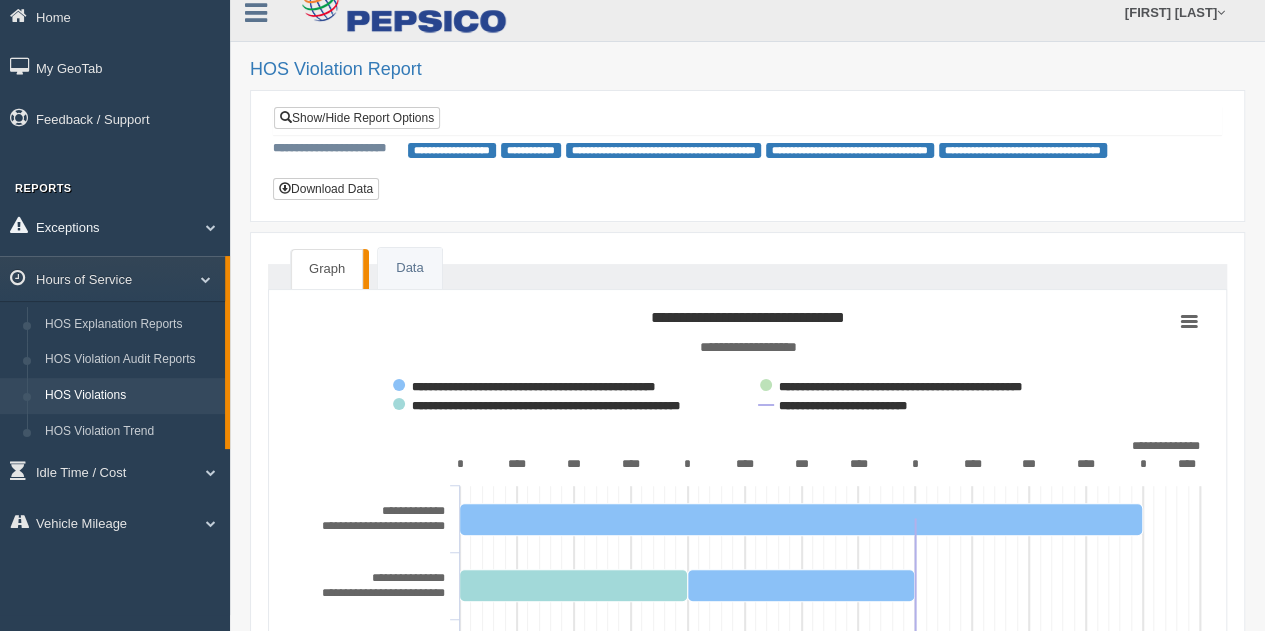 click on "Exceptions" at bounding box center [115, 226] 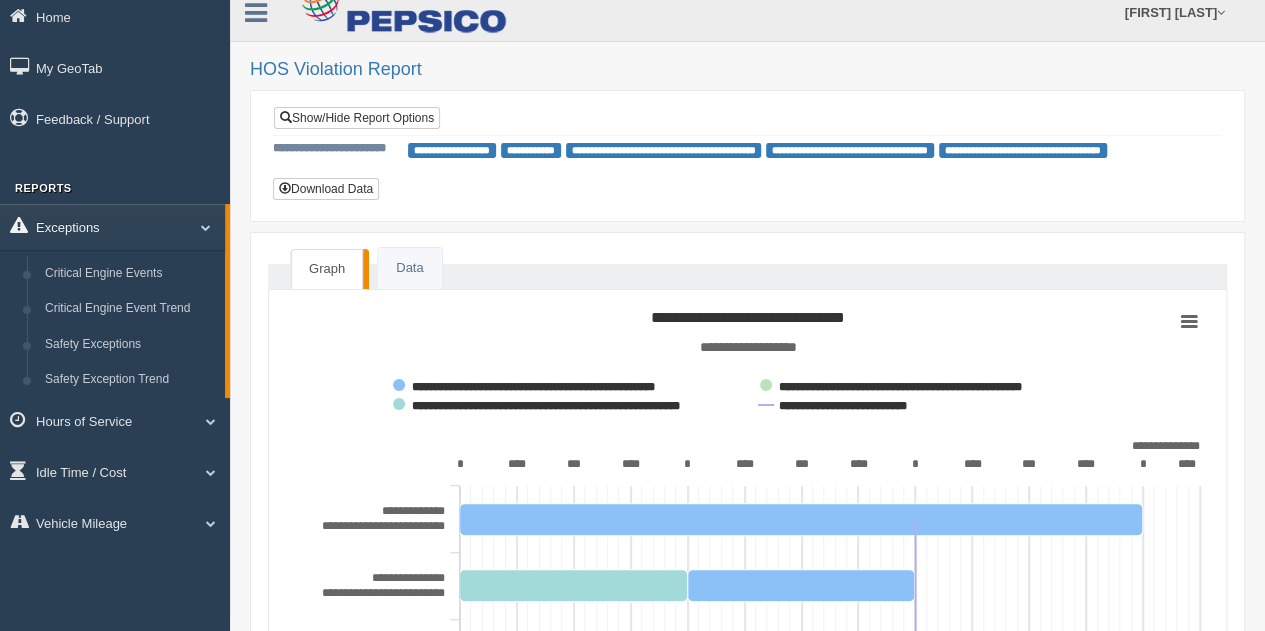 click on "Exceptions" at bounding box center (112, 226) 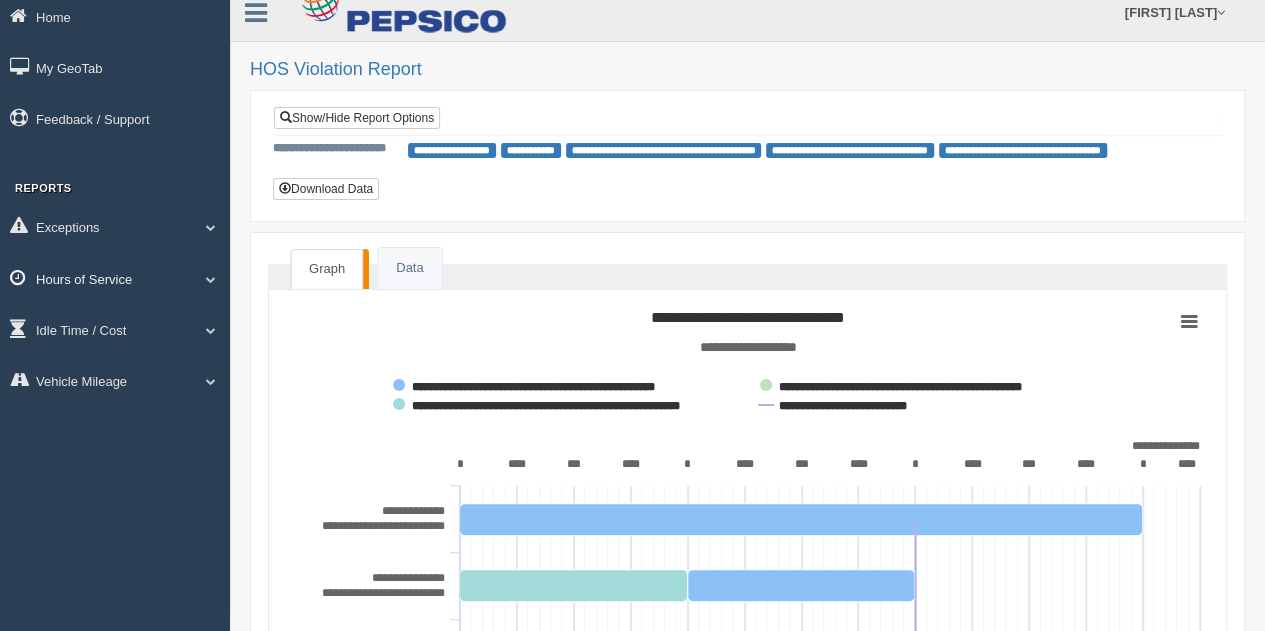 click on "Hours of Service" at bounding box center [115, 278] 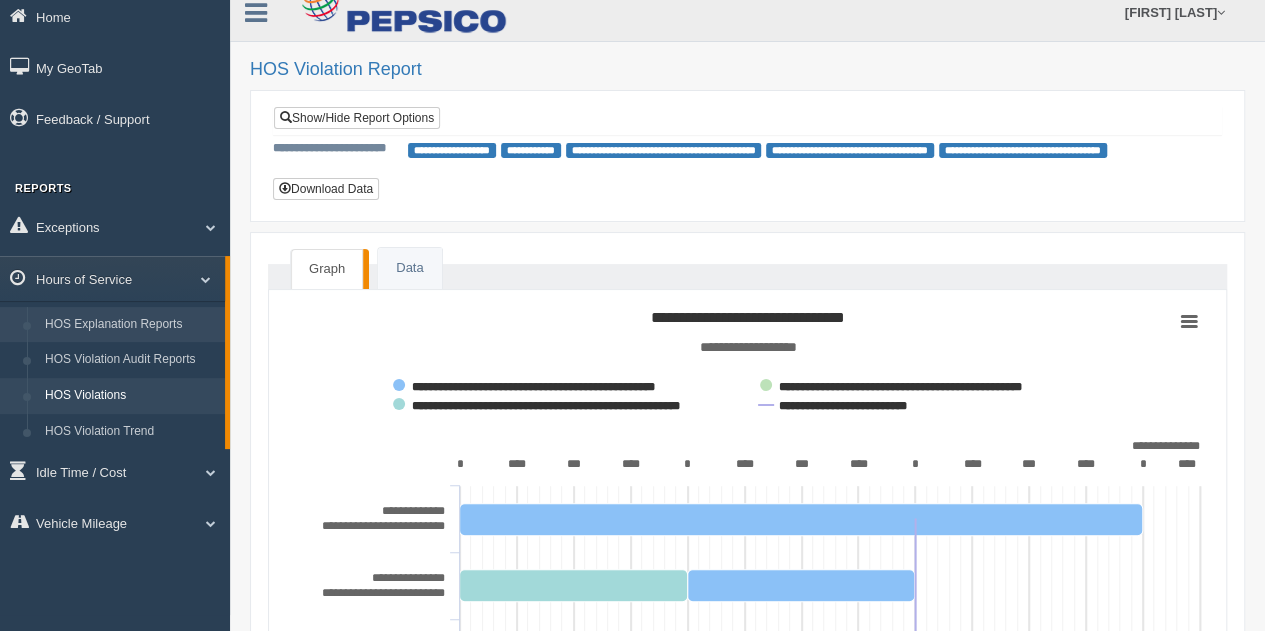 click on "HOS Explanation Reports" at bounding box center [130, 325] 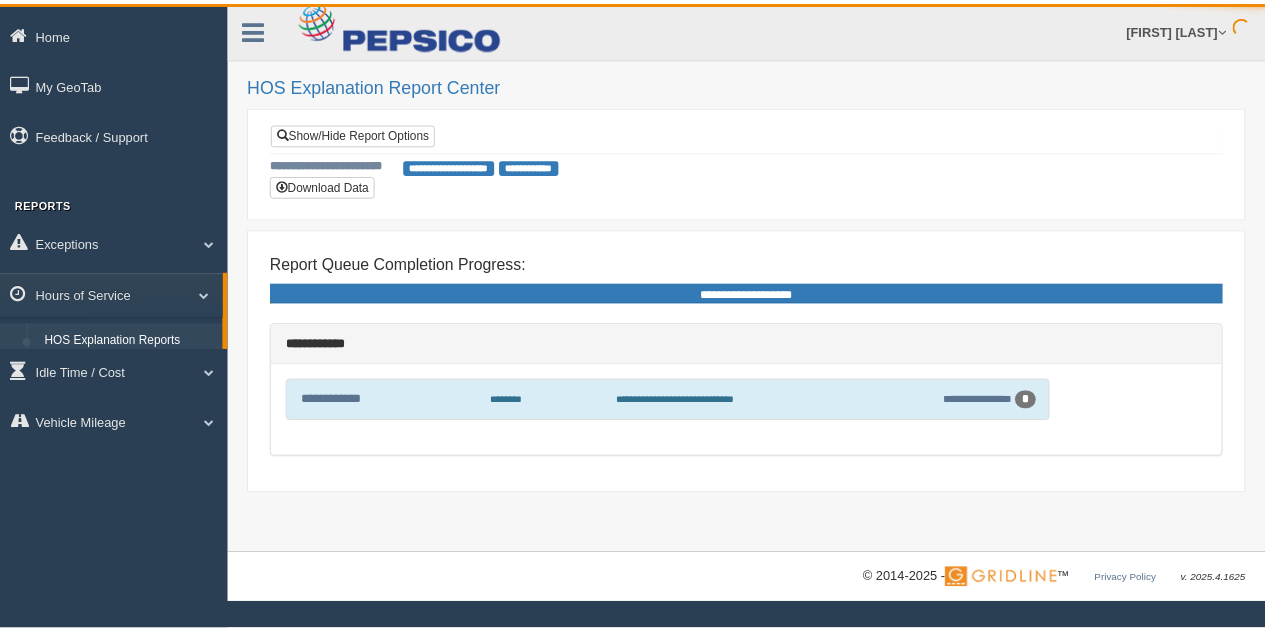 scroll, scrollTop: 0, scrollLeft: 0, axis: both 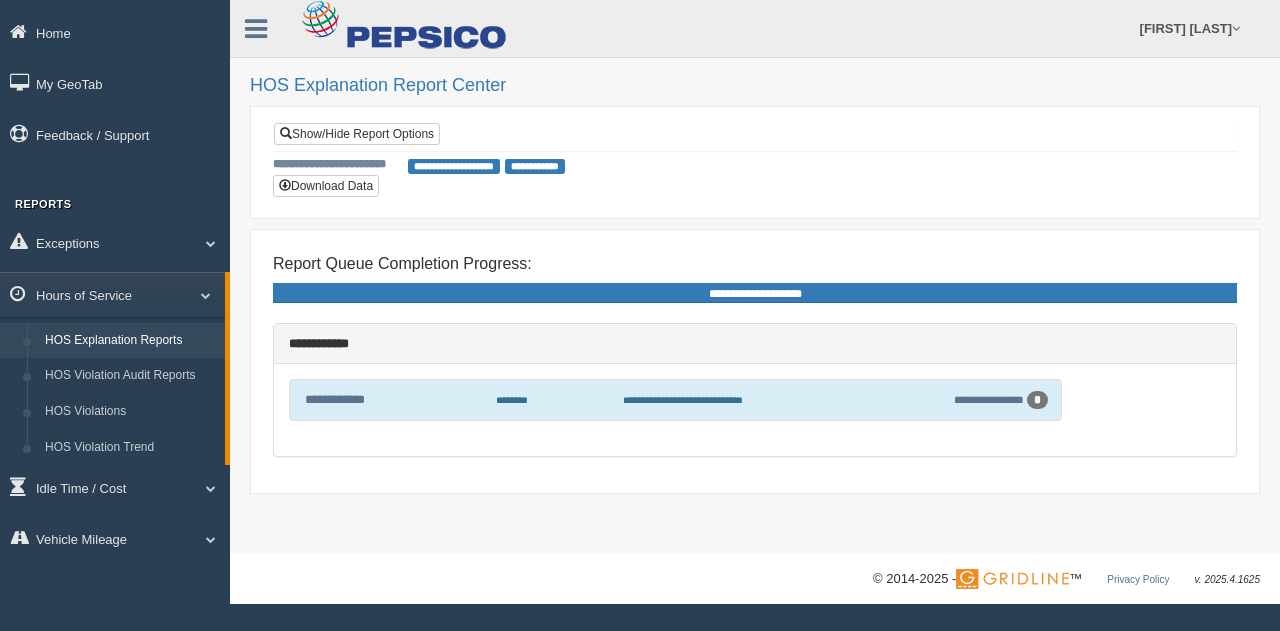 click on "**********" at bounding box center (454, 166) 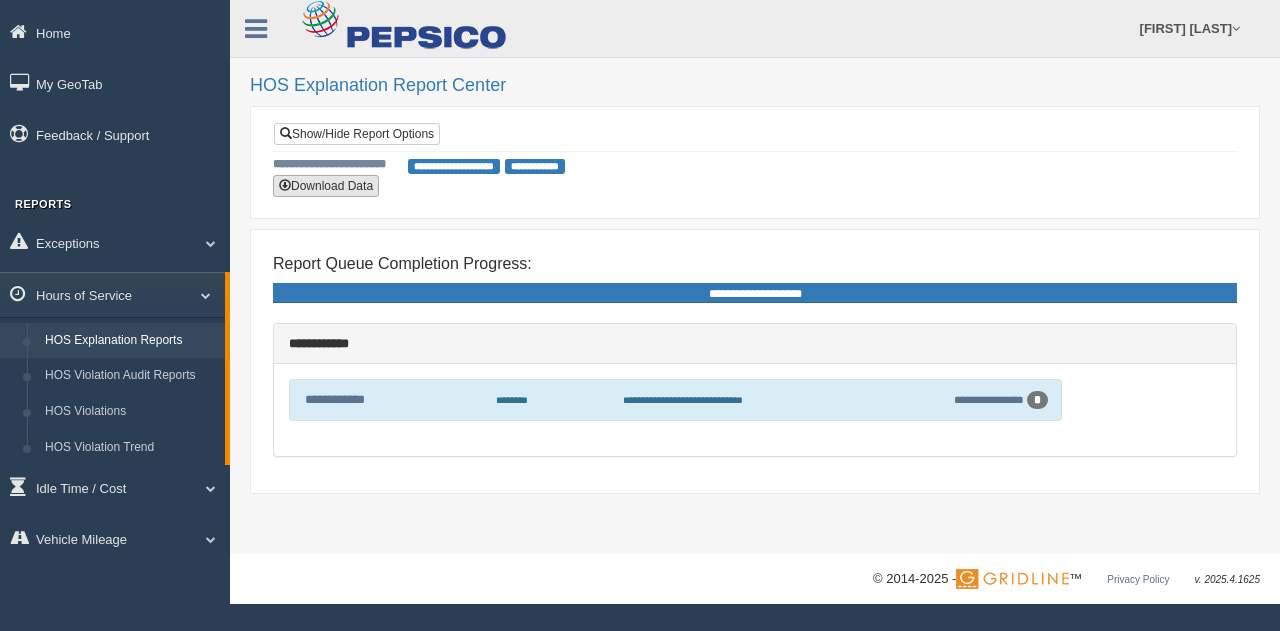 click on "Download Data" at bounding box center (326, 186) 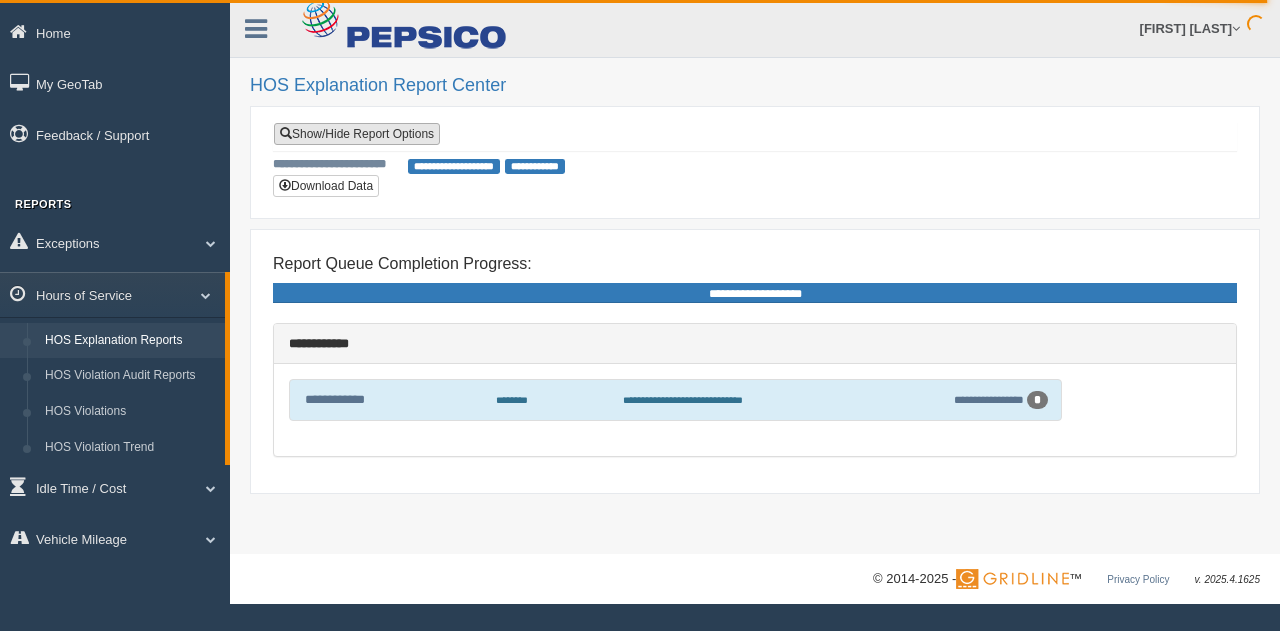 click on "Show/Hide Report Options" at bounding box center [357, 134] 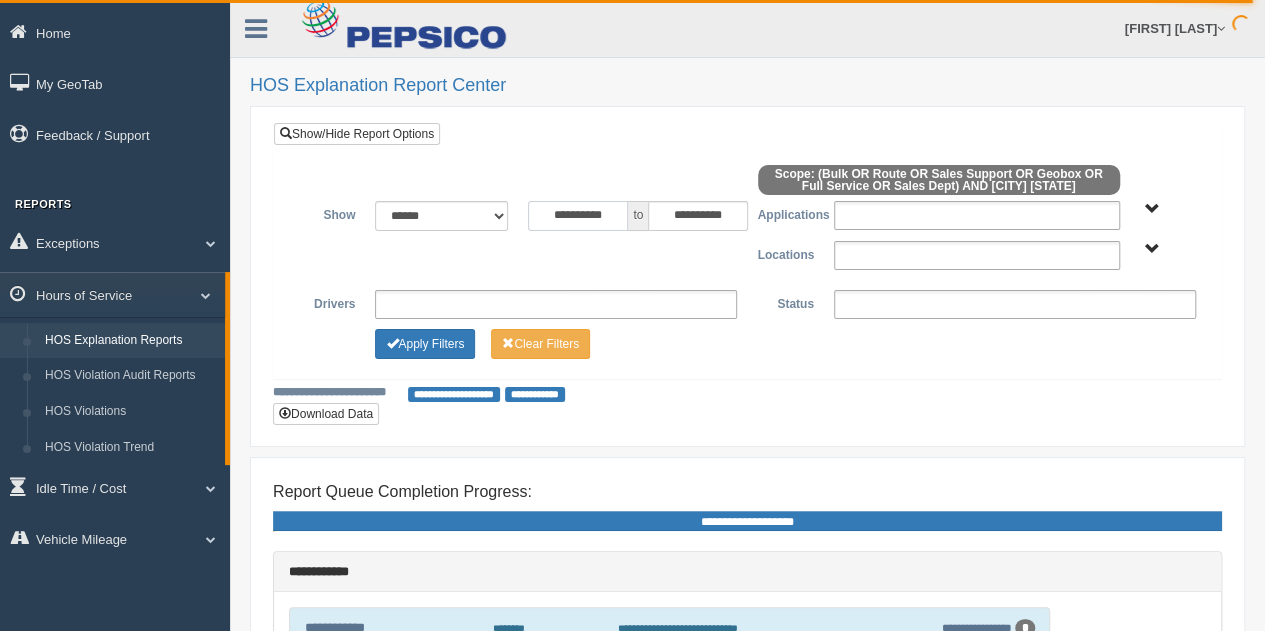 click on "**********" at bounding box center (578, 216) 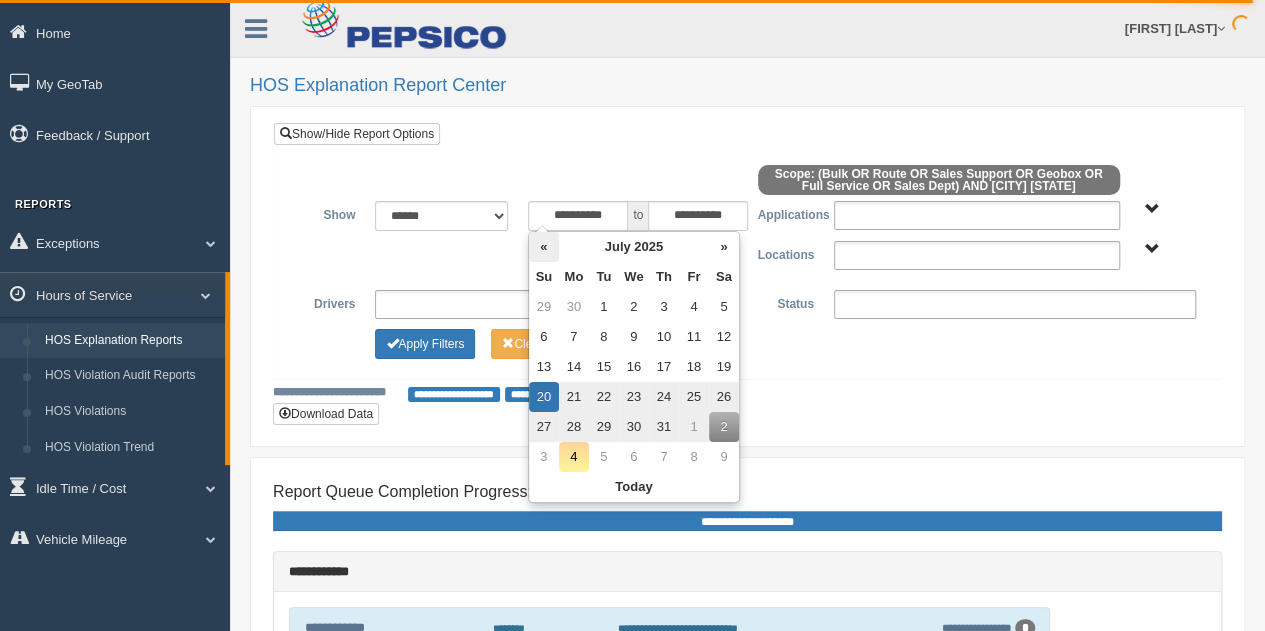 click on "«" at bounding box center (544, 247) 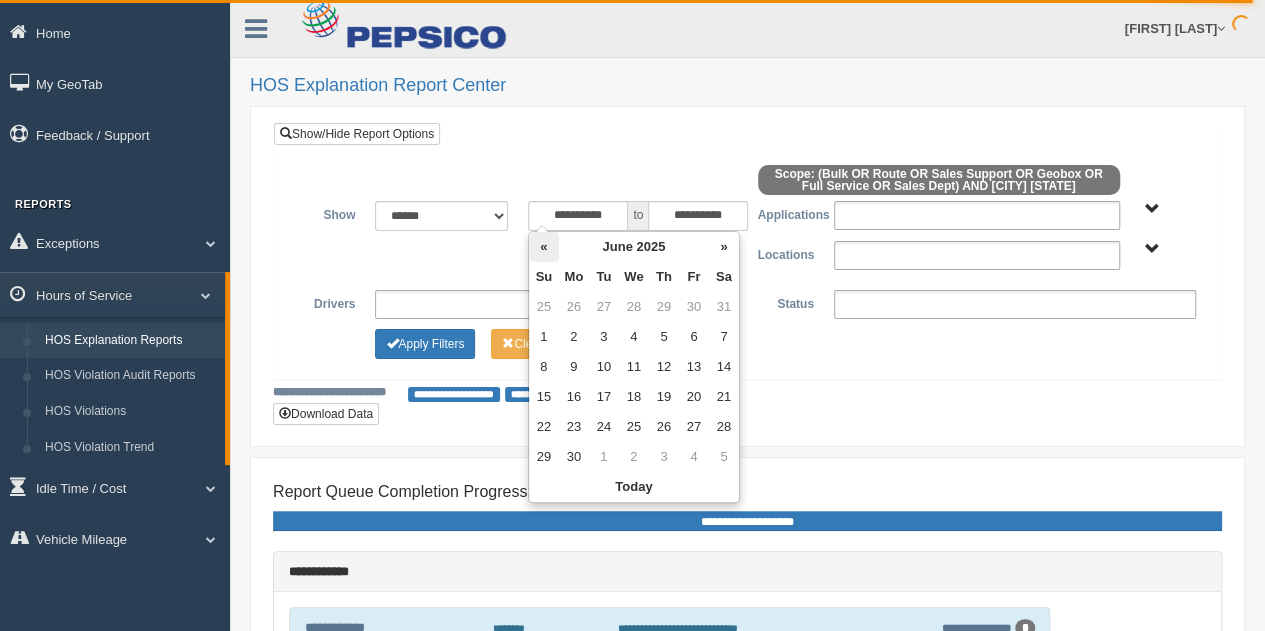 click on "«" at bounding box center (544, 247) 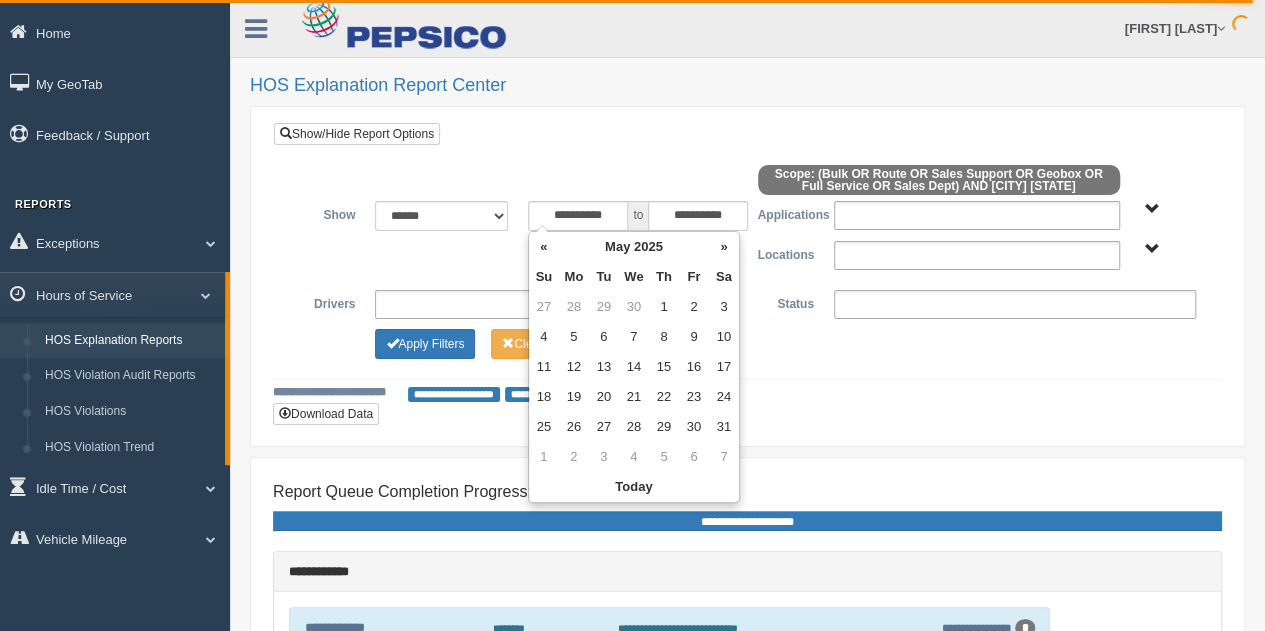 click on "«" at bounding box center [544, 247] 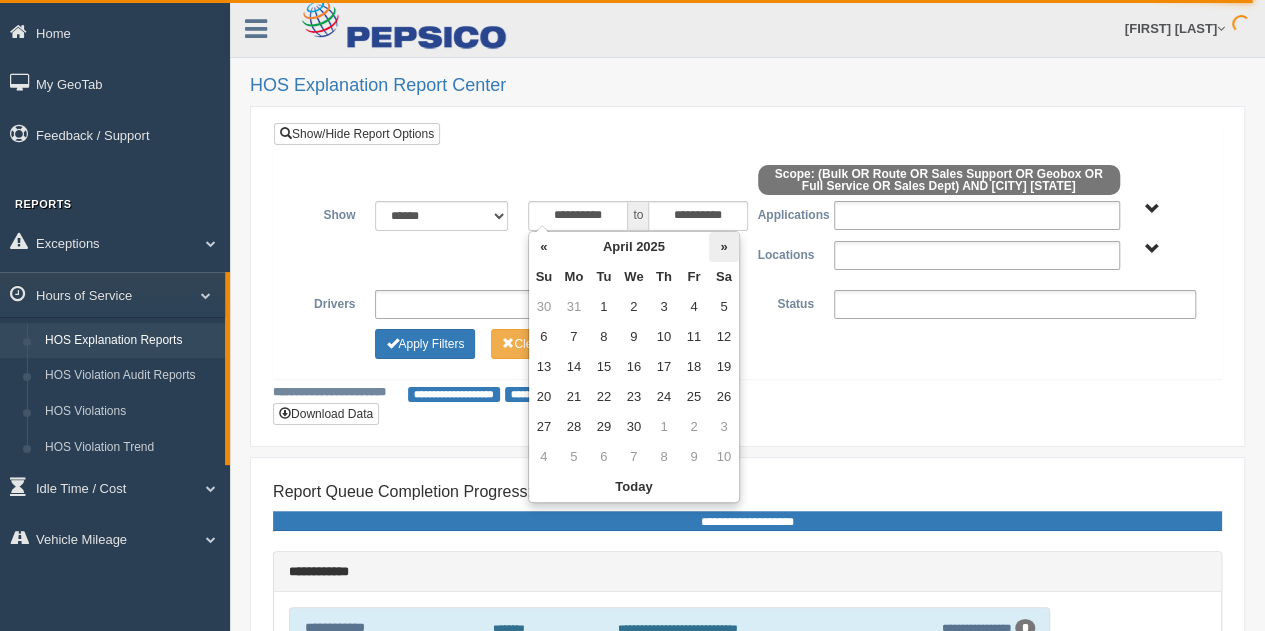 click on "»" at bounding box center [724, 247] 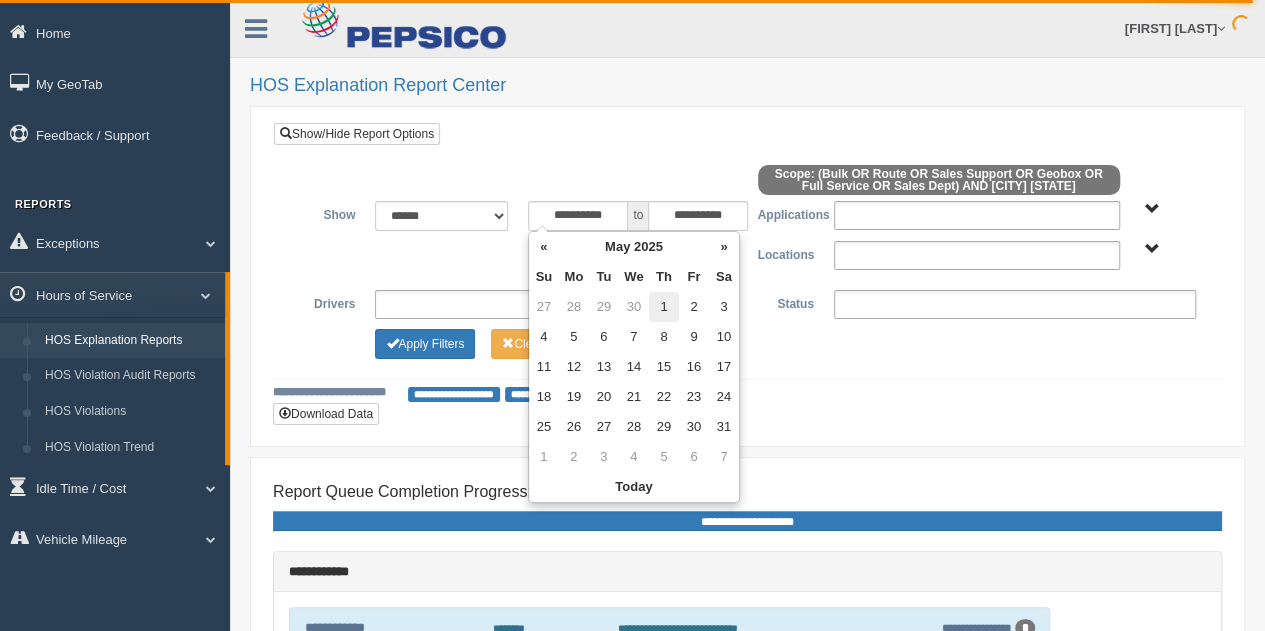 click on "1" at bounding box center [664, 307] 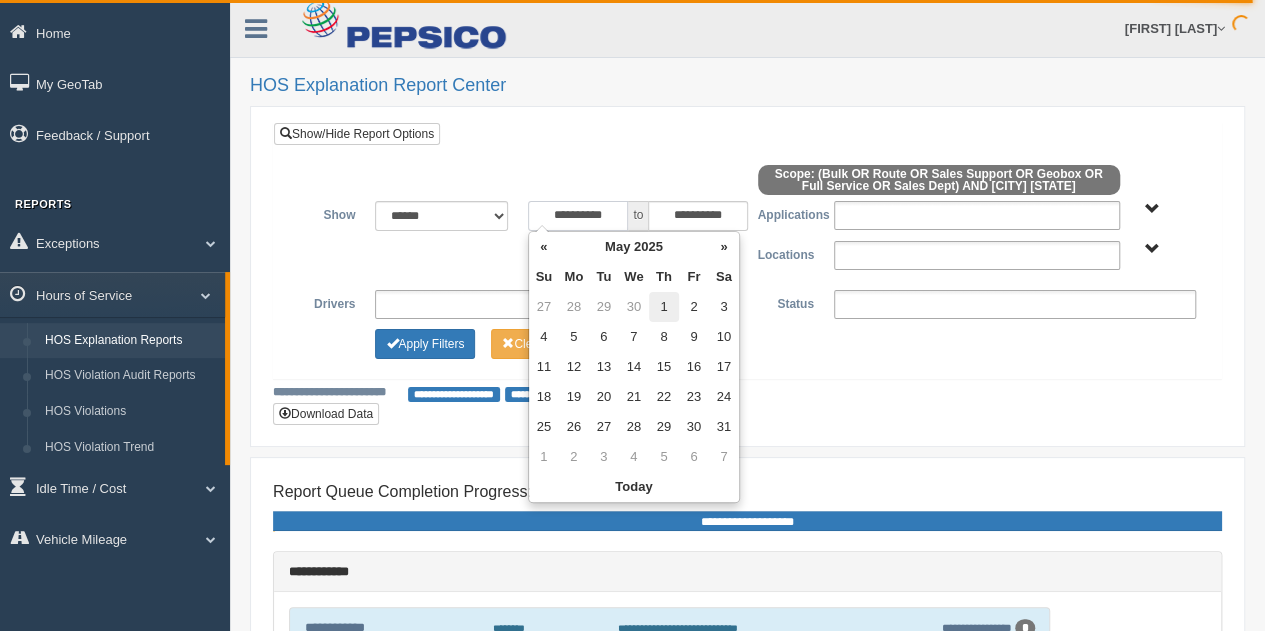 type on "**********" 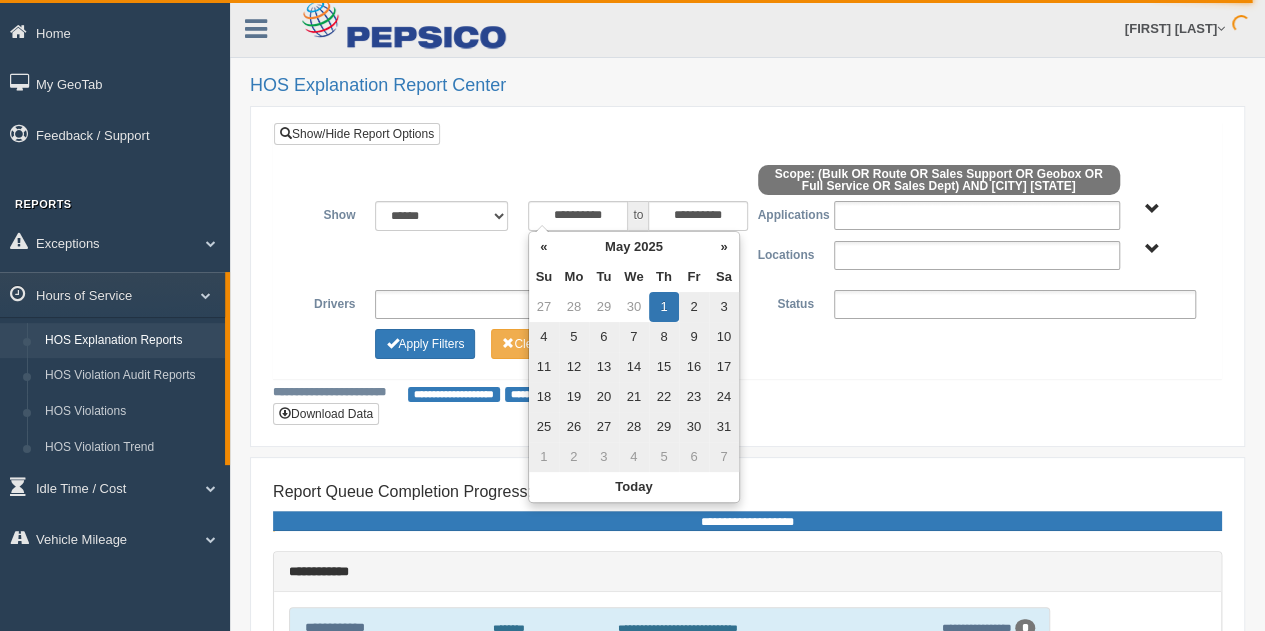 click at bounding box center (327, 338) 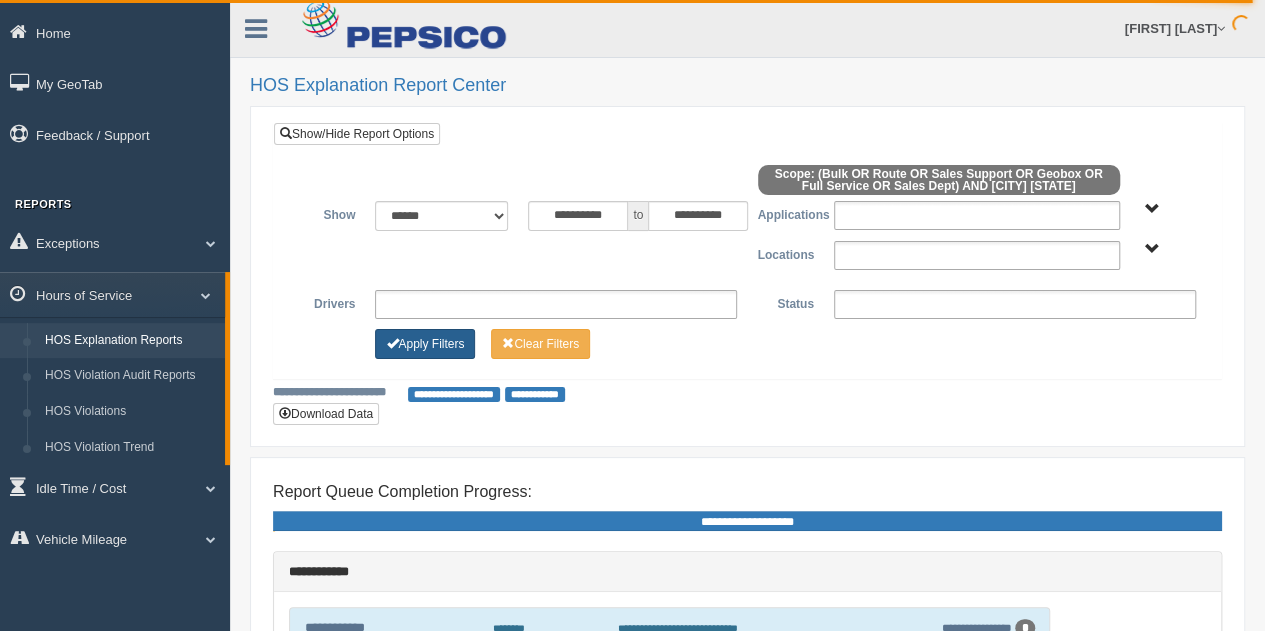 click on "Apply Filters" at bounding box center (425, 344) 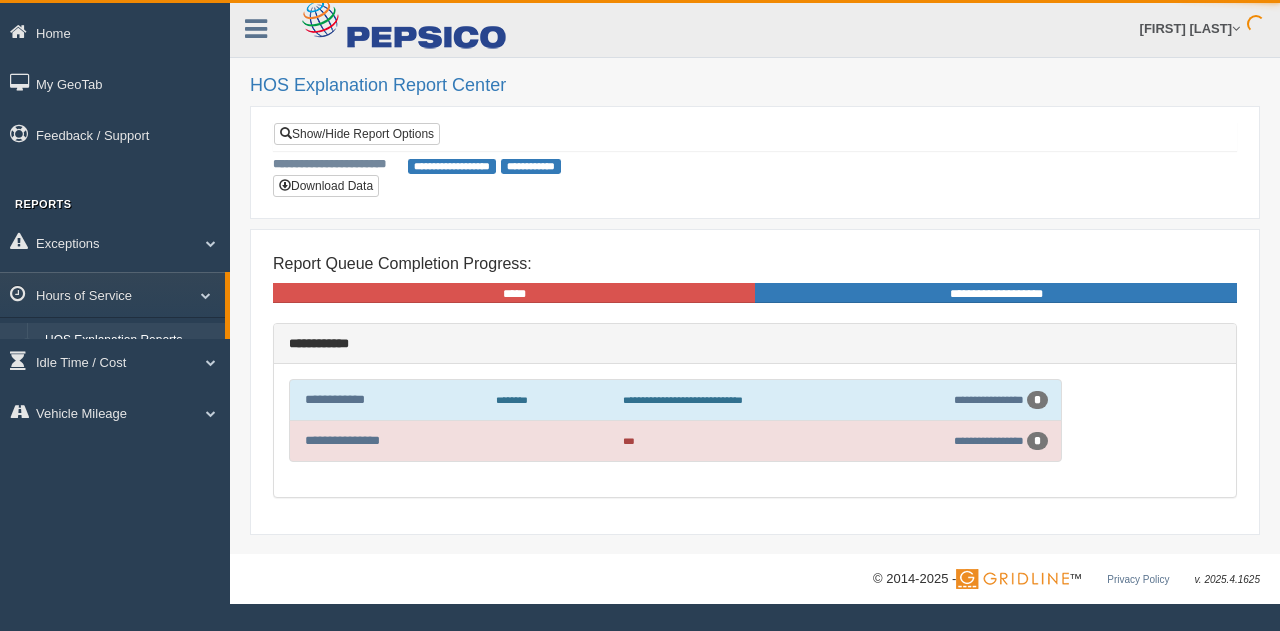 scroll, scrollTop: 0, scrollLeft: 0, axis: both 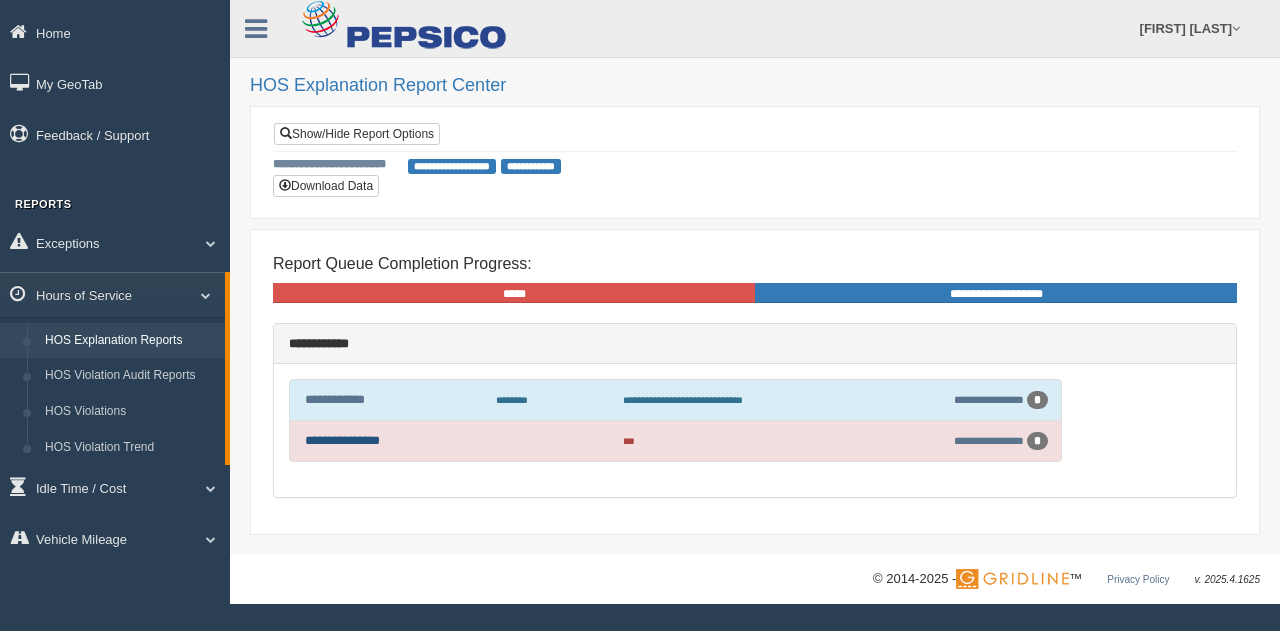 click on "**********" at bounding box center [342, 440] 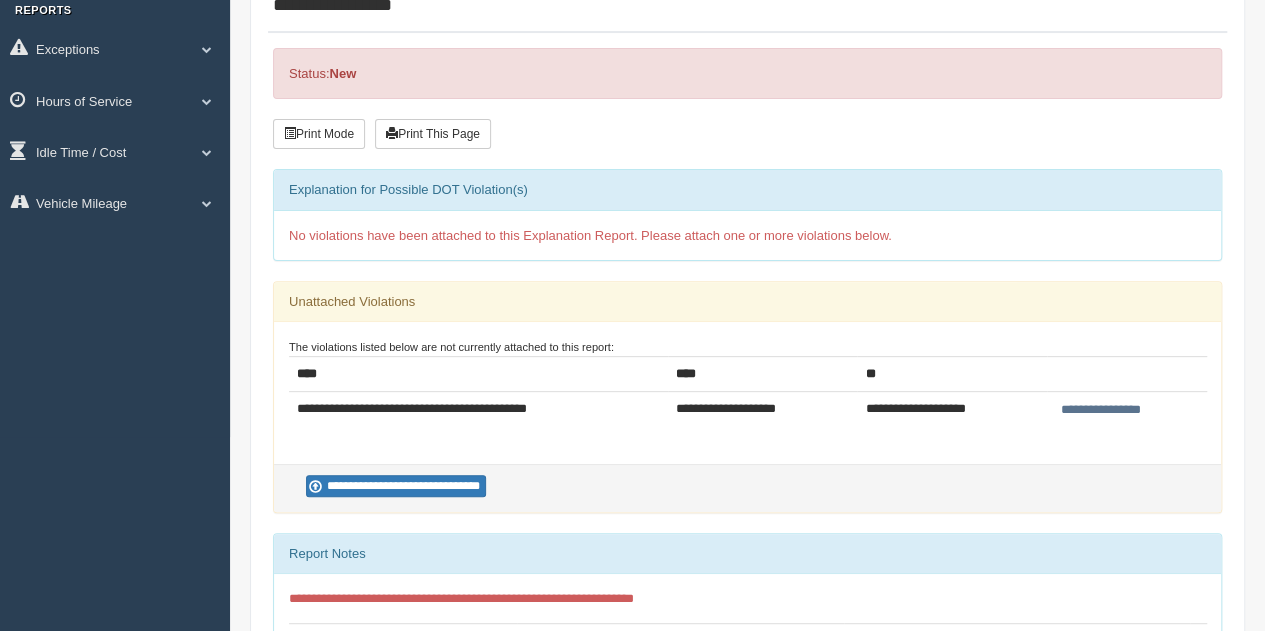 scroll, scrollTop: 300, scrollLeft: 0, axis: vertical 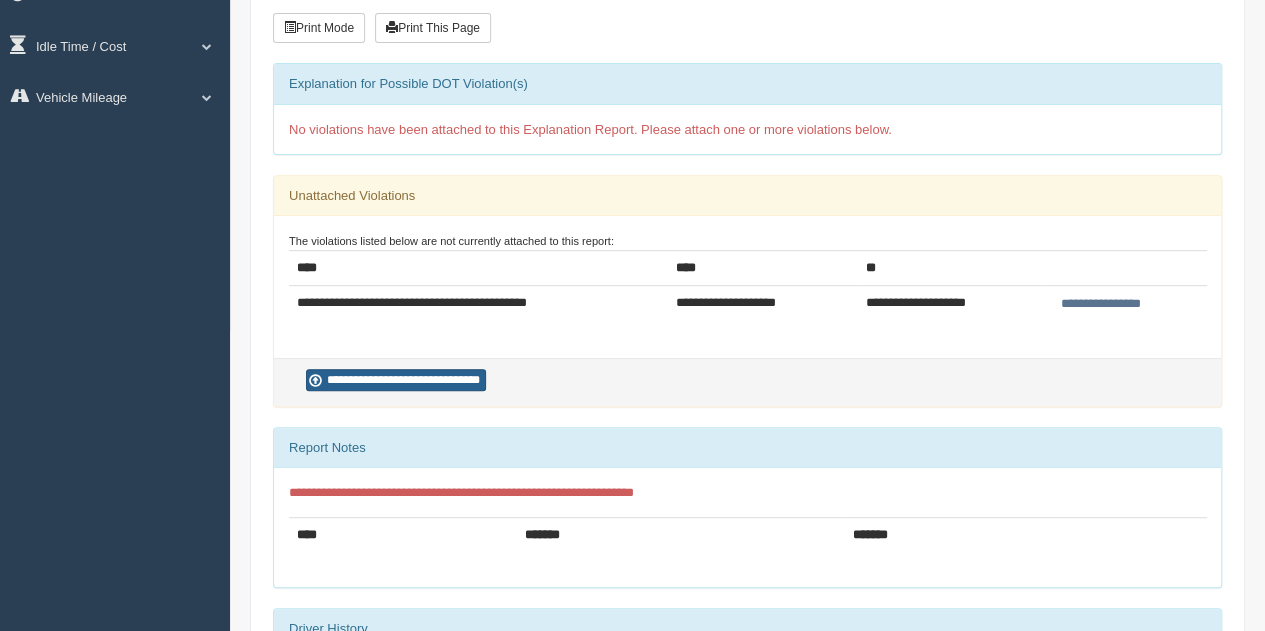 click on "**********" at bounding box center [396, 380] 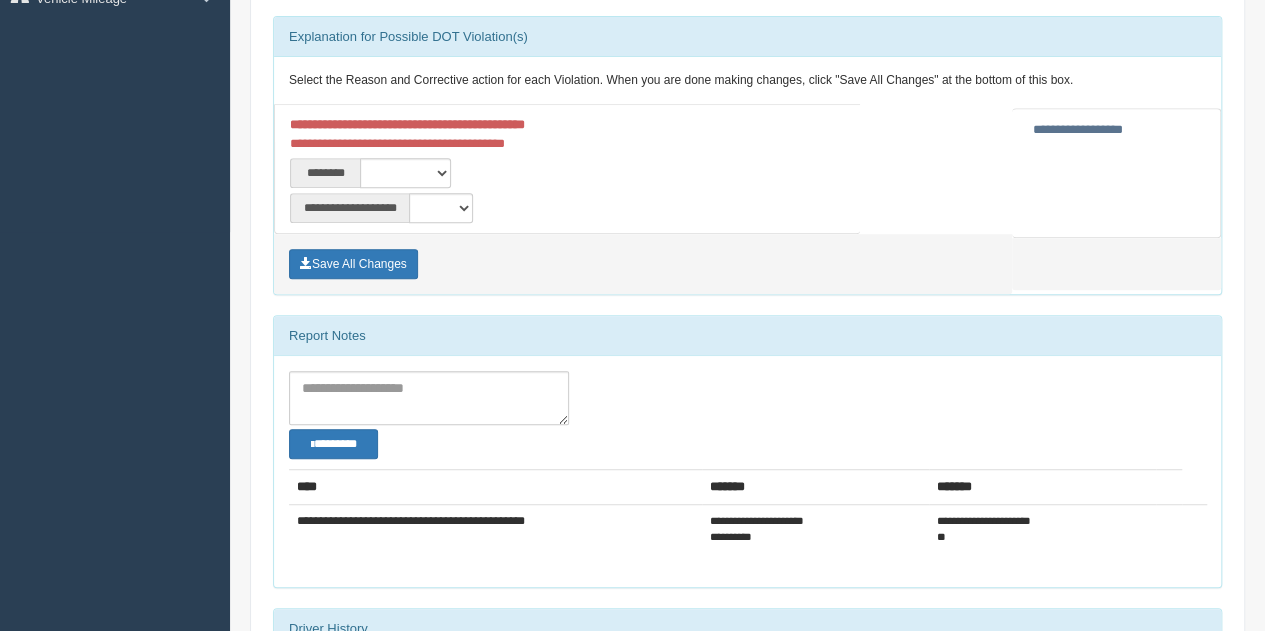 scroll, scrollTop: 400, scrollLeft: 0, axis: vertical 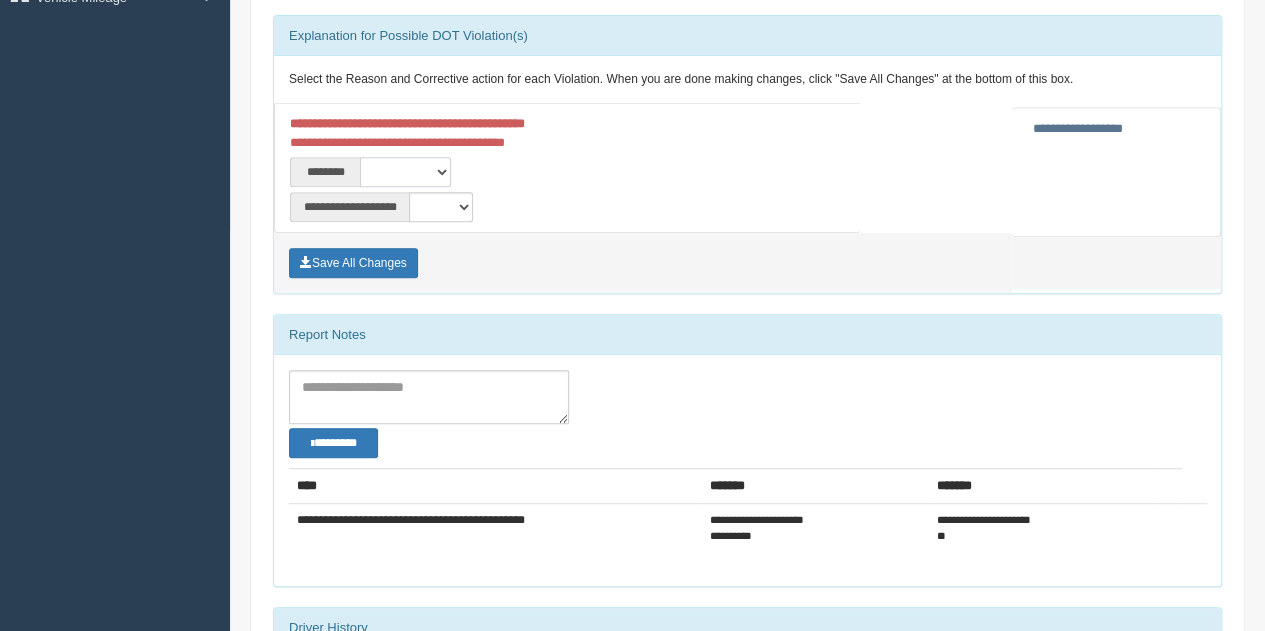 click on "**********" at bounding box center (405, 172) 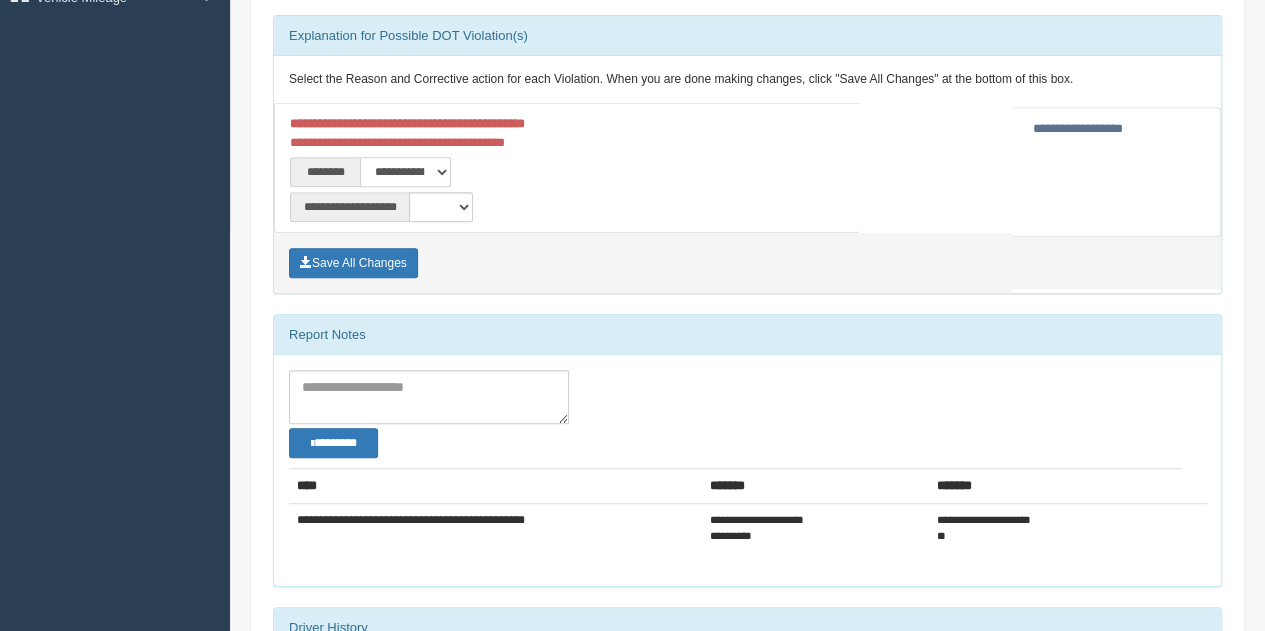 click on "**********" at bounding box center (405, 172) 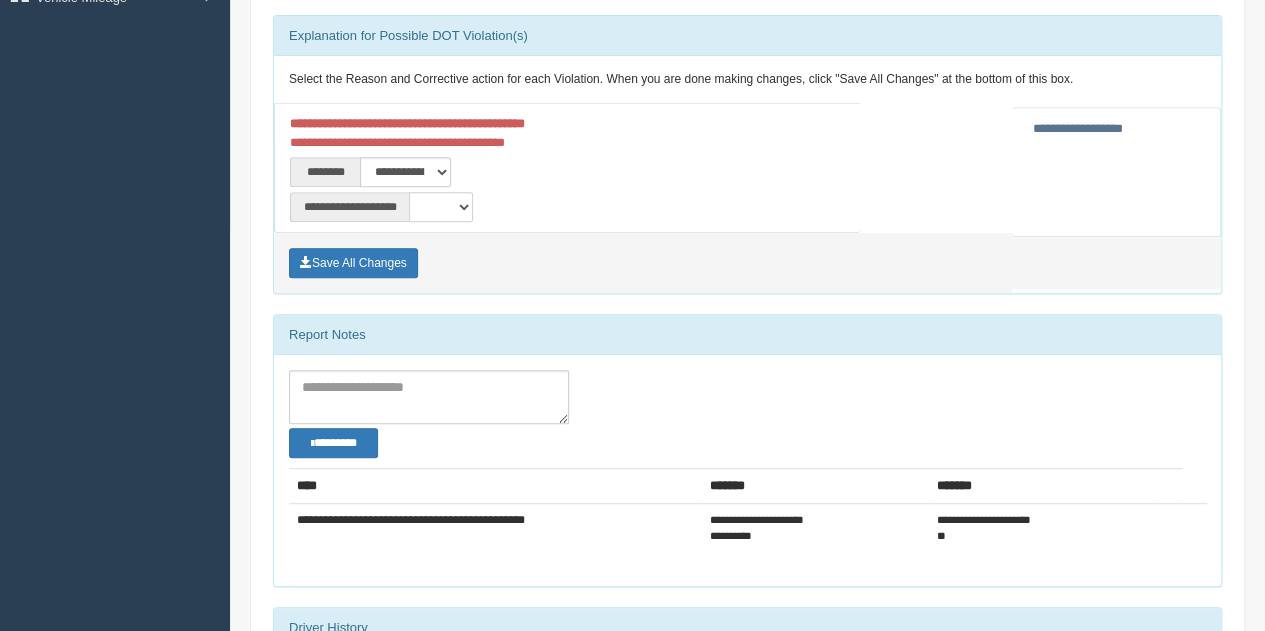 click on "**********" at bounding box center [441, 207] 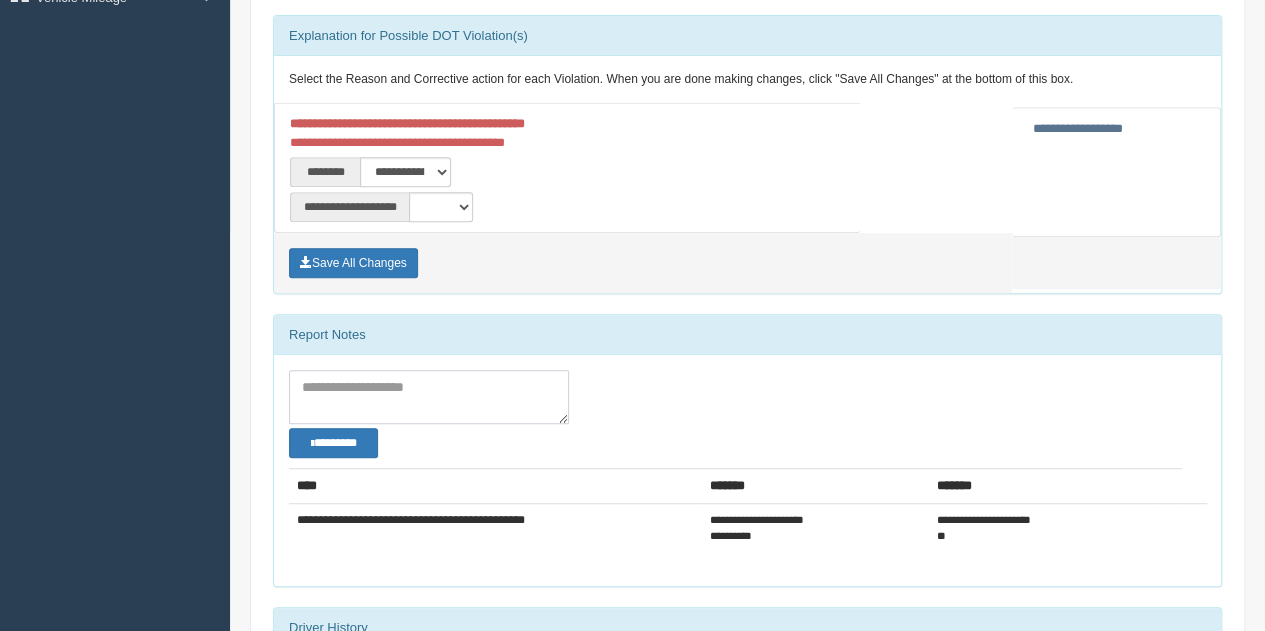 click at bounding box center (429, 397) 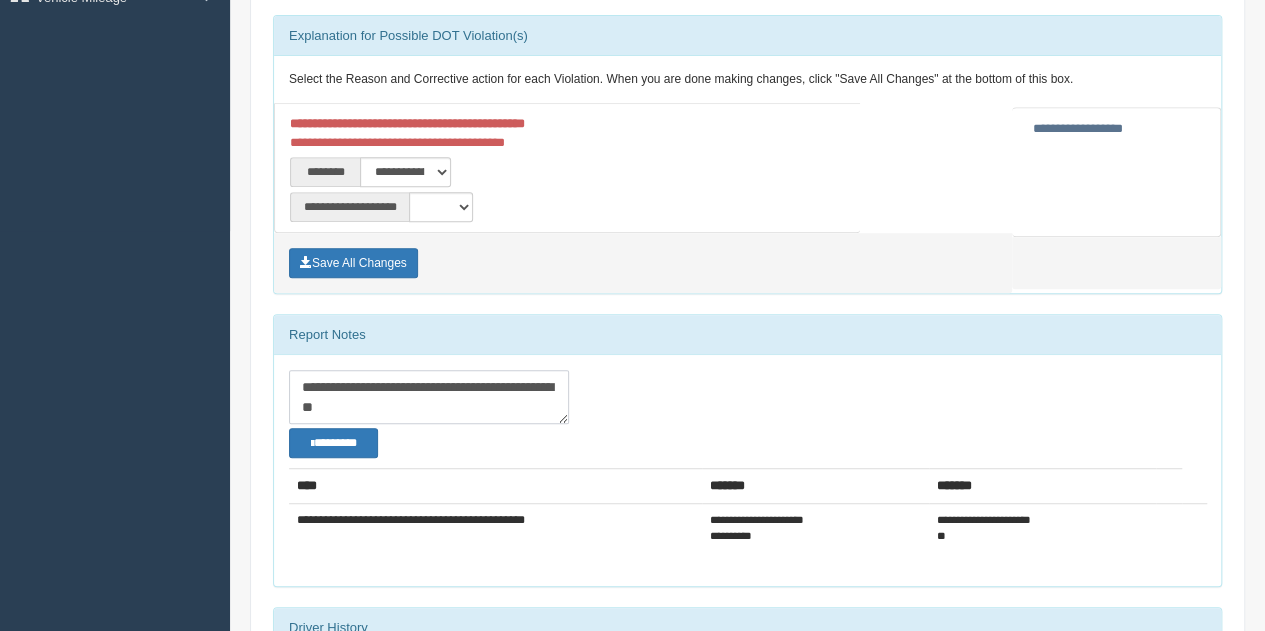 type on "**********" 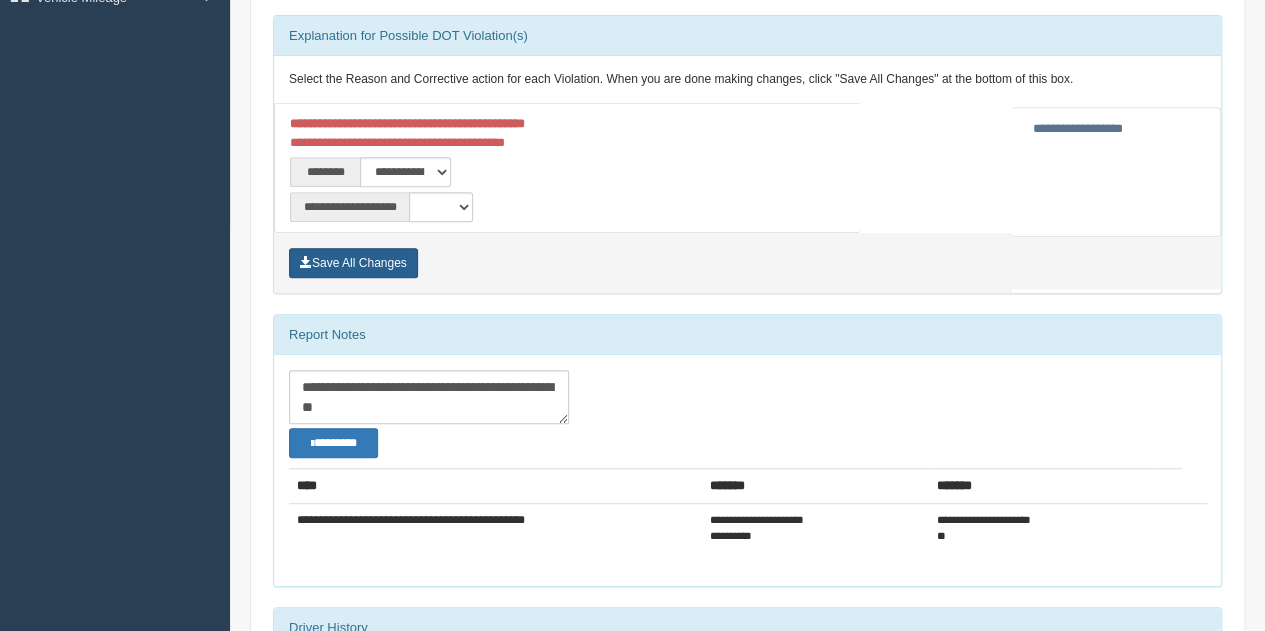 click on "Save All Changes" at bounding box center [353, 263] 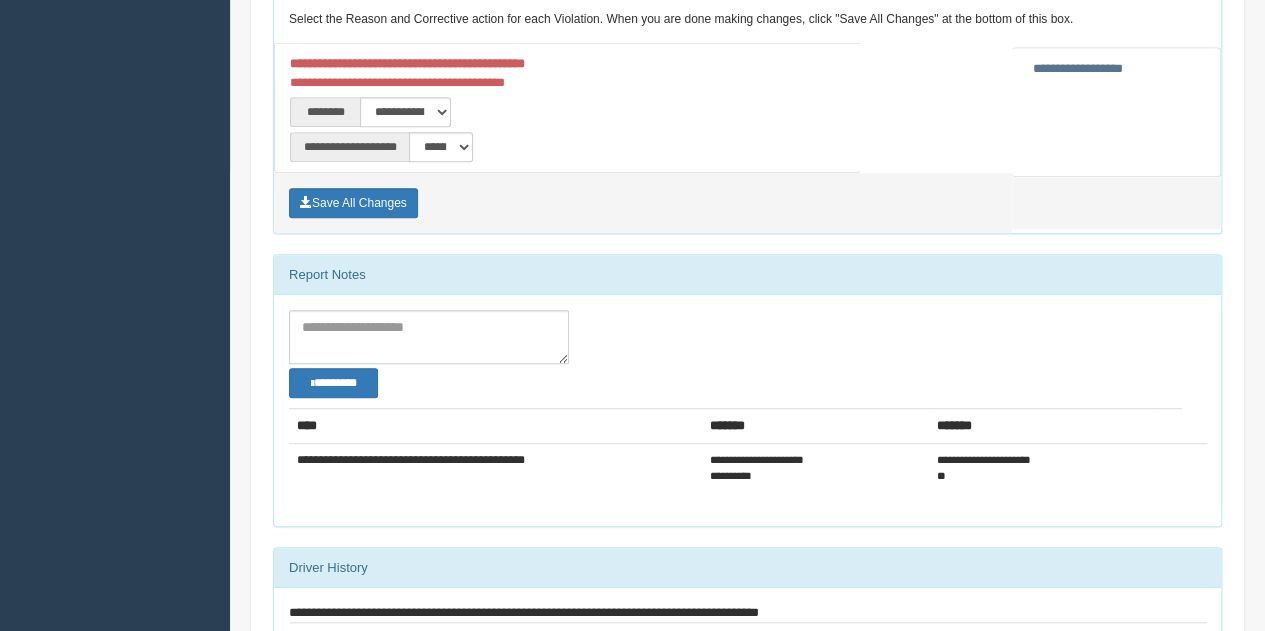 scroll, scrollTop: 500, scrollLeft: 0, axis: vertical 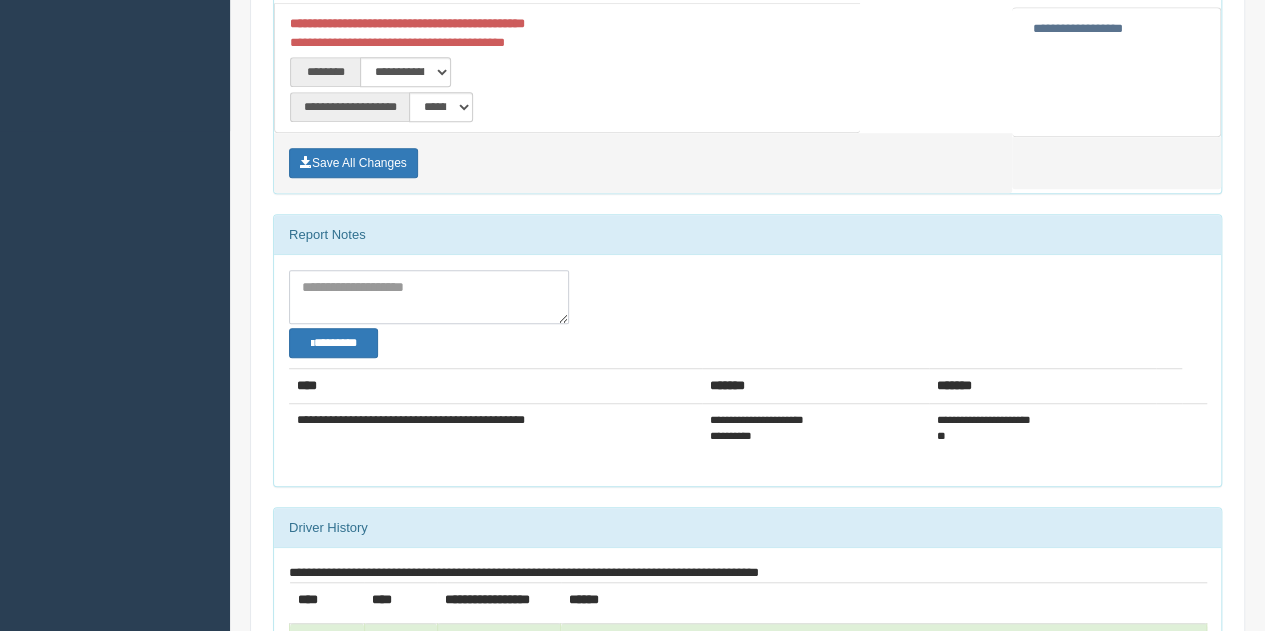 click at bounding box center [429, 297] 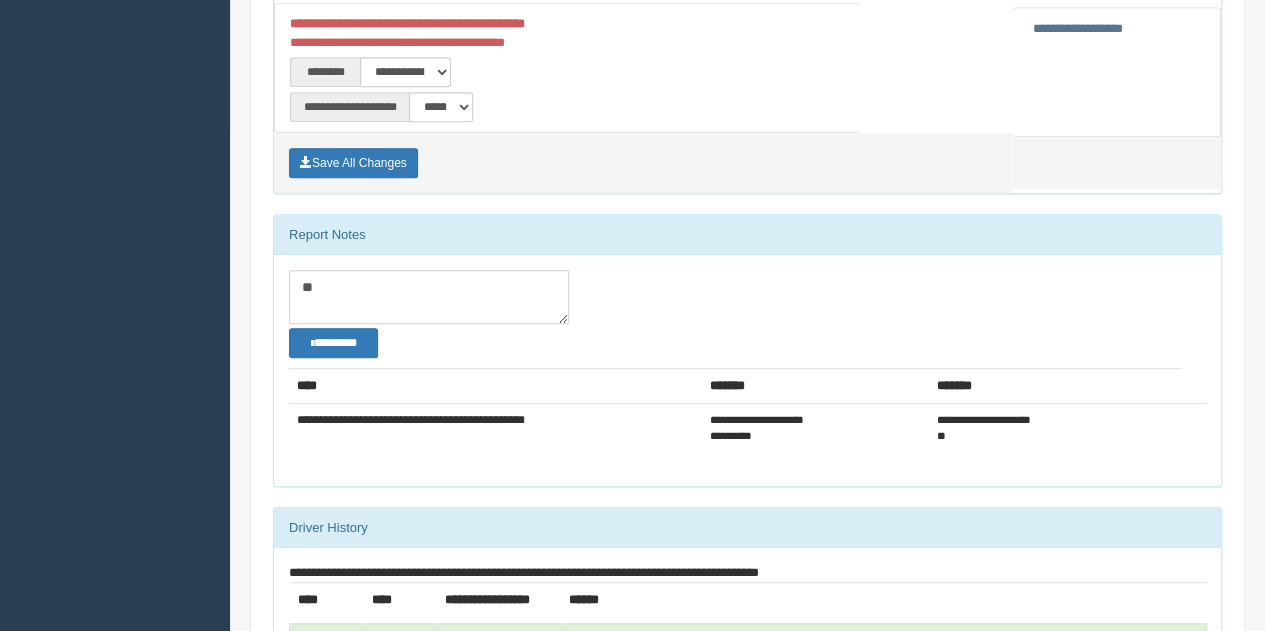 type on "*" 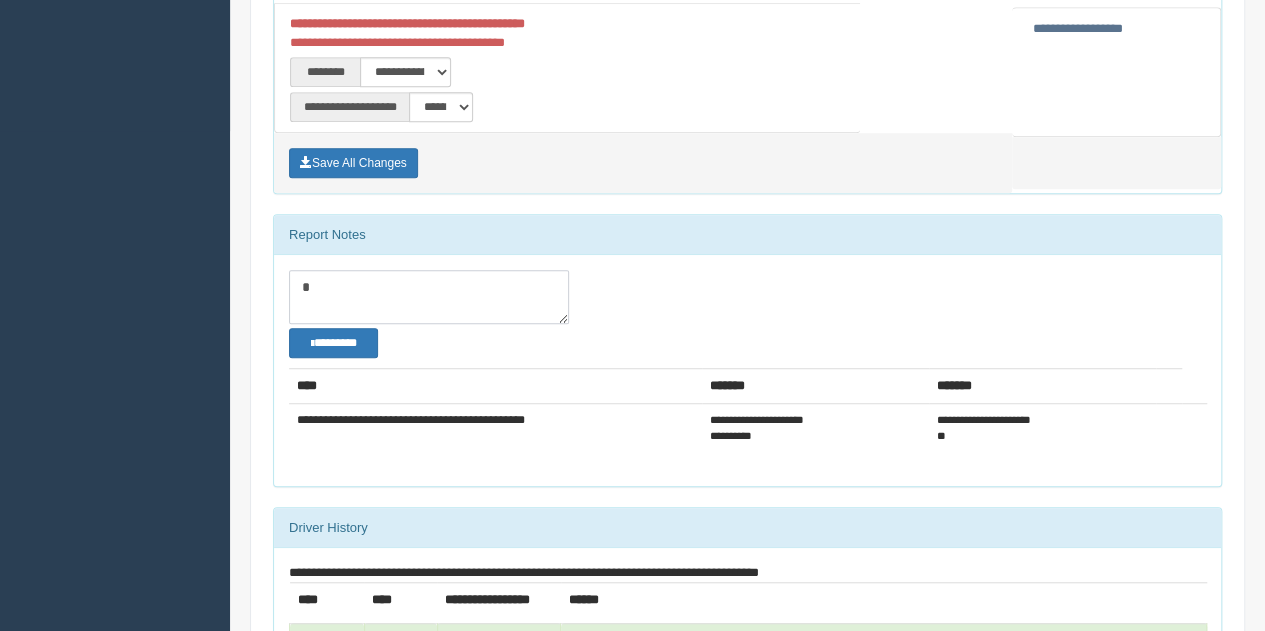 type 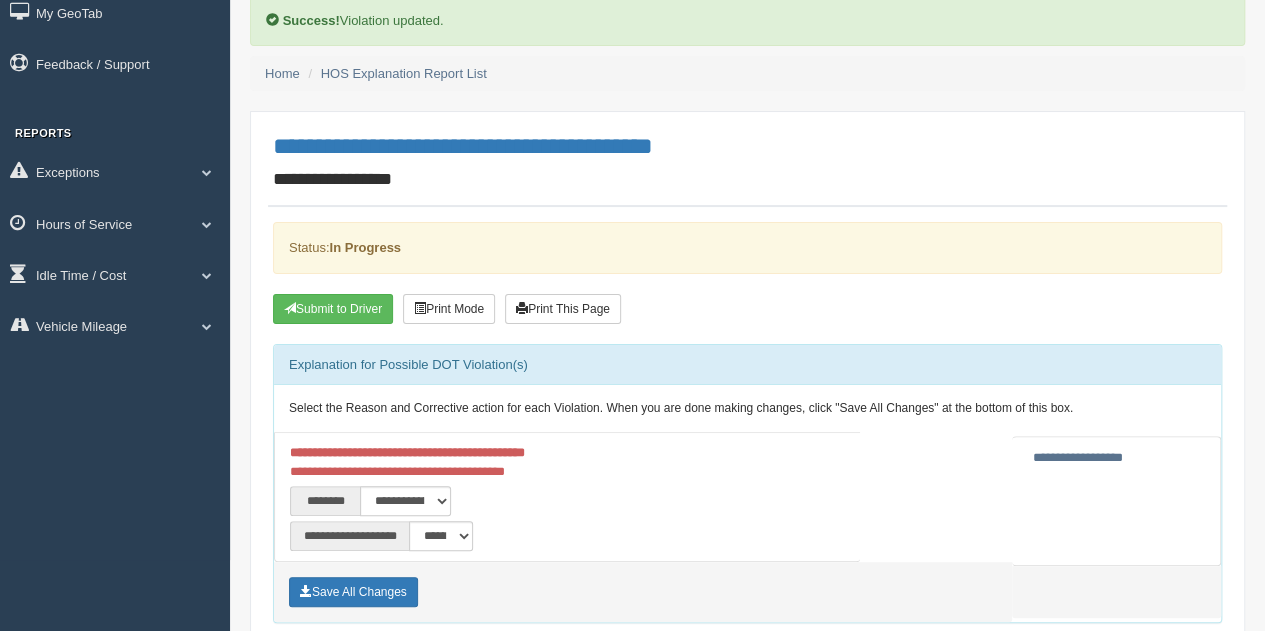 scroll, scrollTop: 42, scrollLeft: 0, axis: vertical 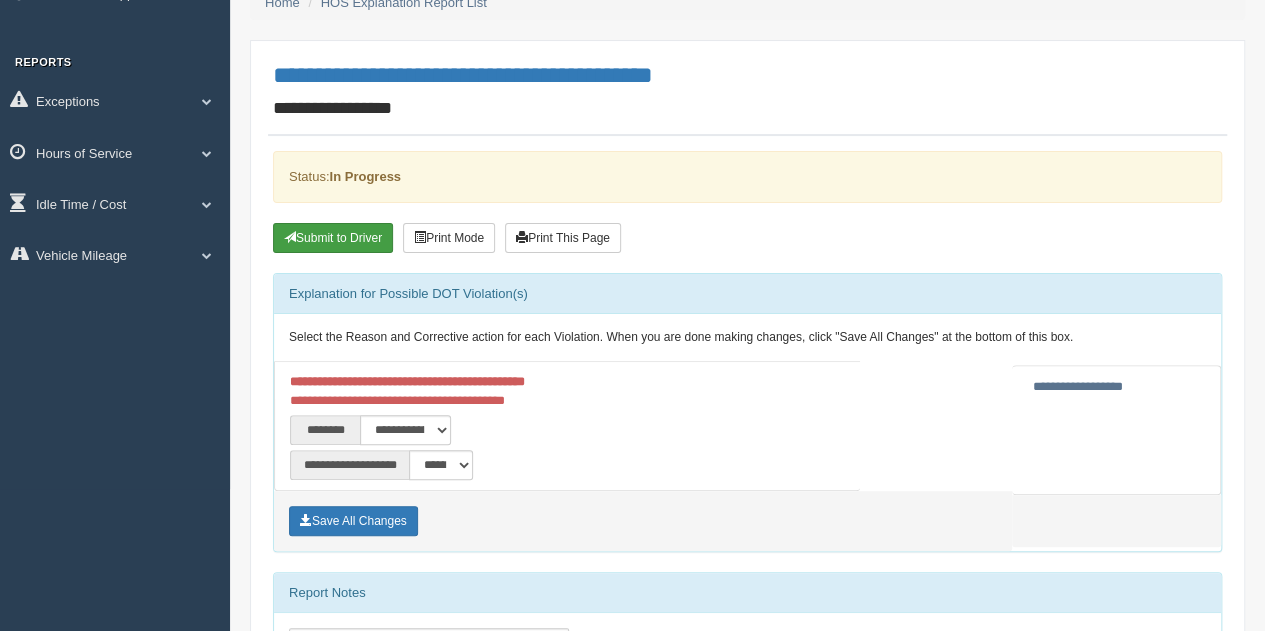 click on "Submit to Driver" at bounding box center [333, 238] 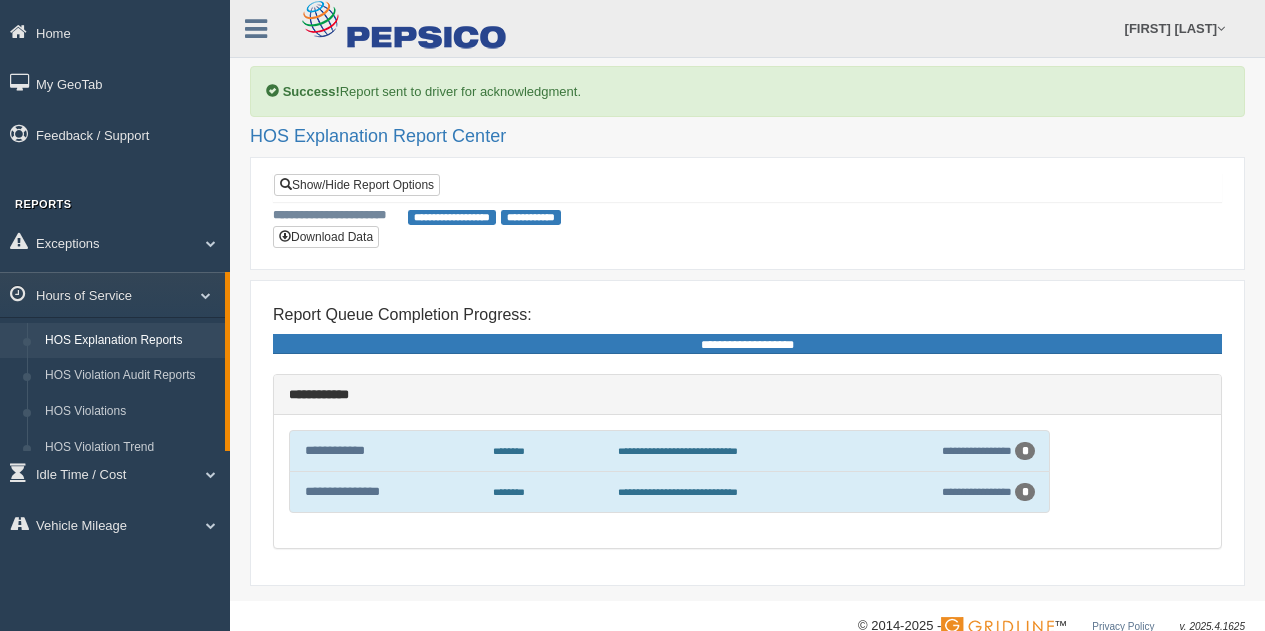 scroll, scrollTop: 0, scrollLeft: 0, axis: both 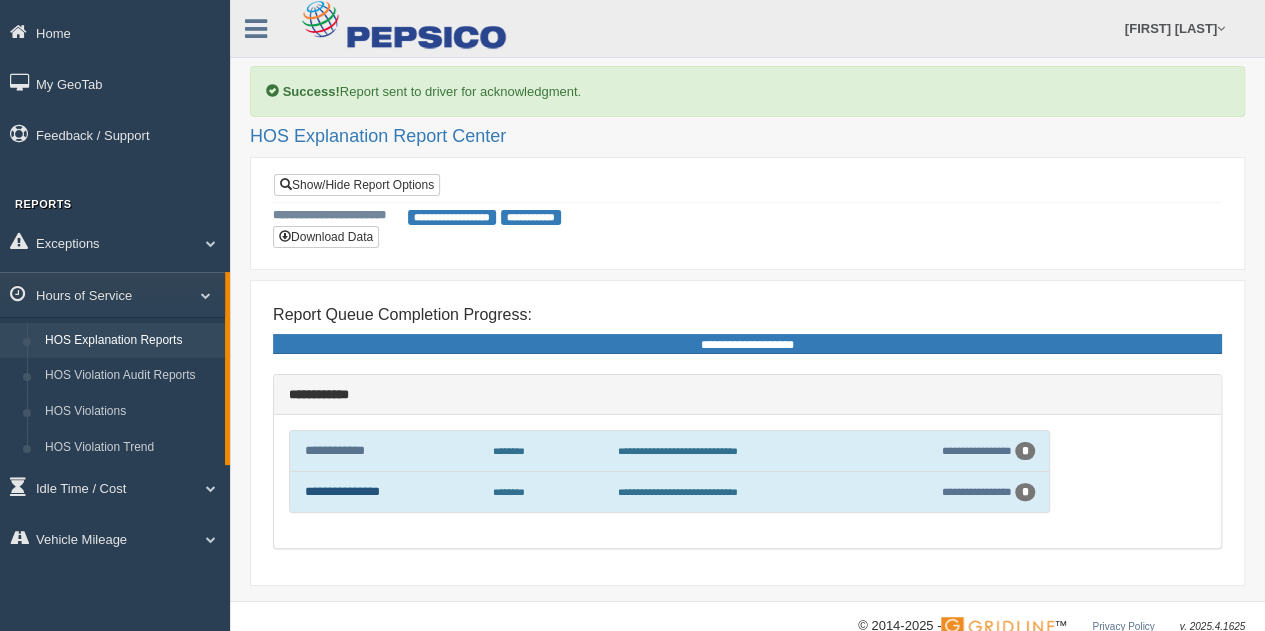 click on "**********" at bounding box center (342, 491) 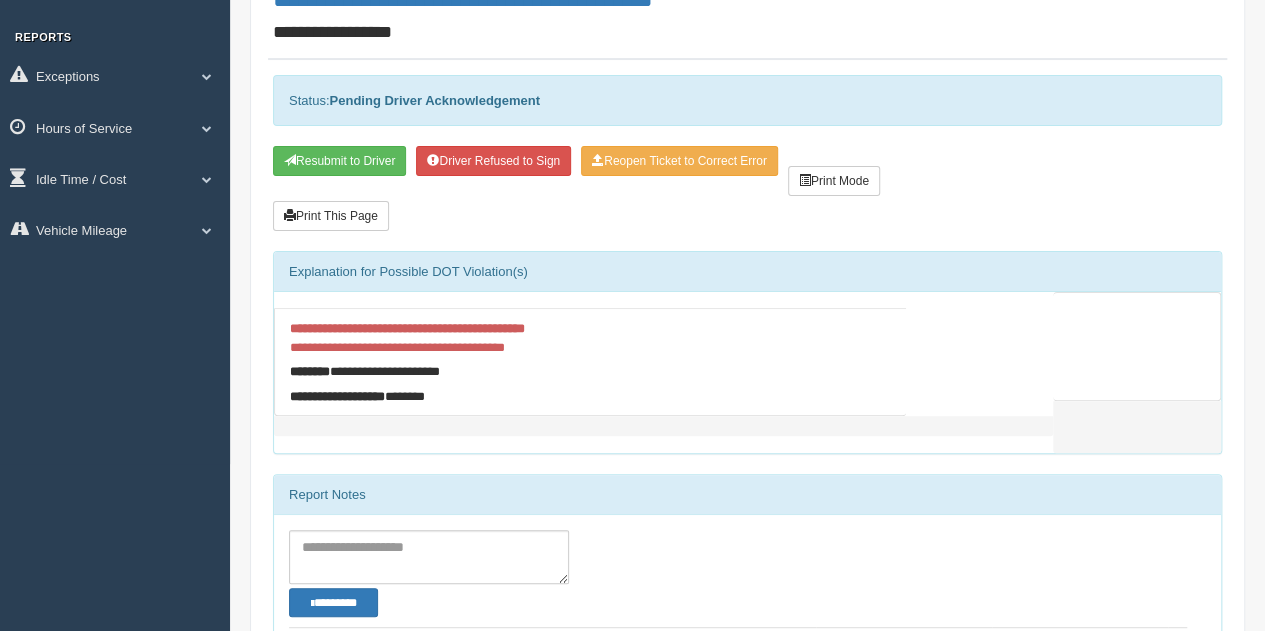 scroll, scrollTop: 0, scrollLeft: 0, axis: both 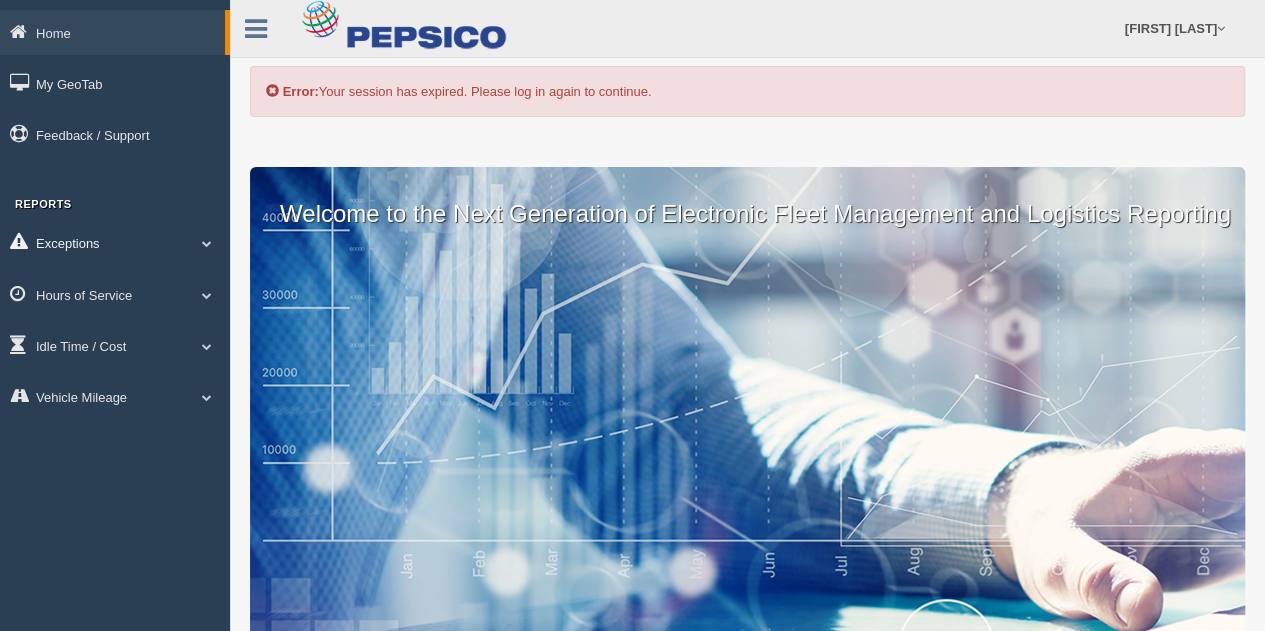 click on "Exceptions" at bounding box center (115, 242) 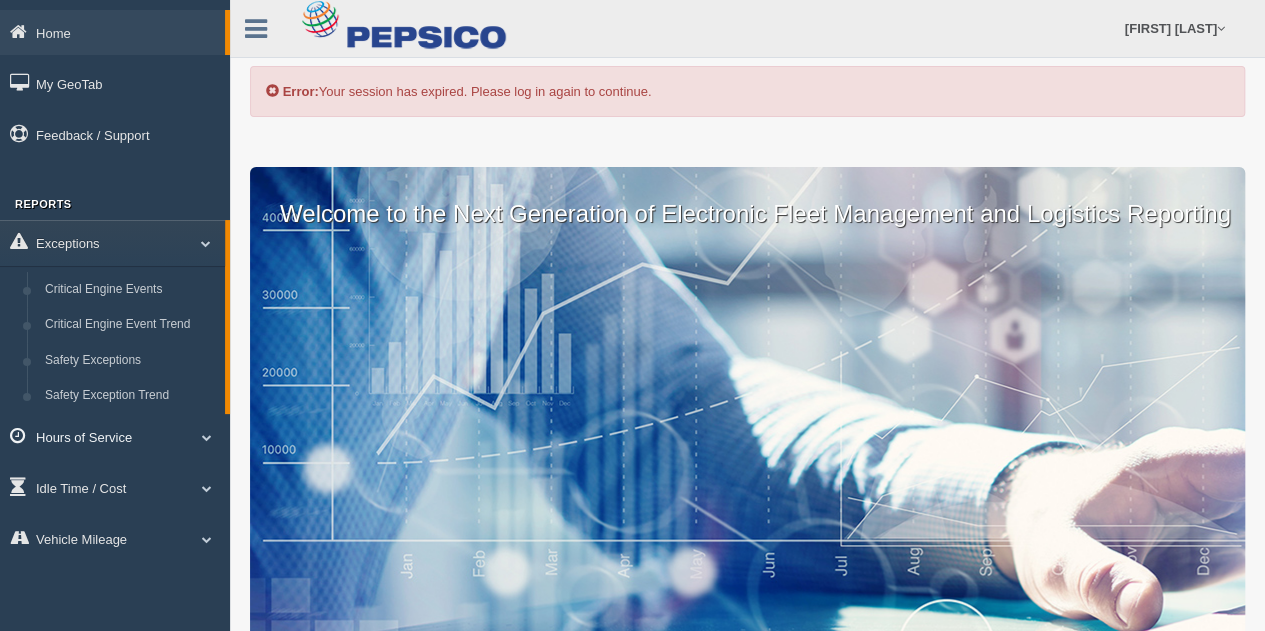 click on "Hours of Service" at bounding box center [115, 436] 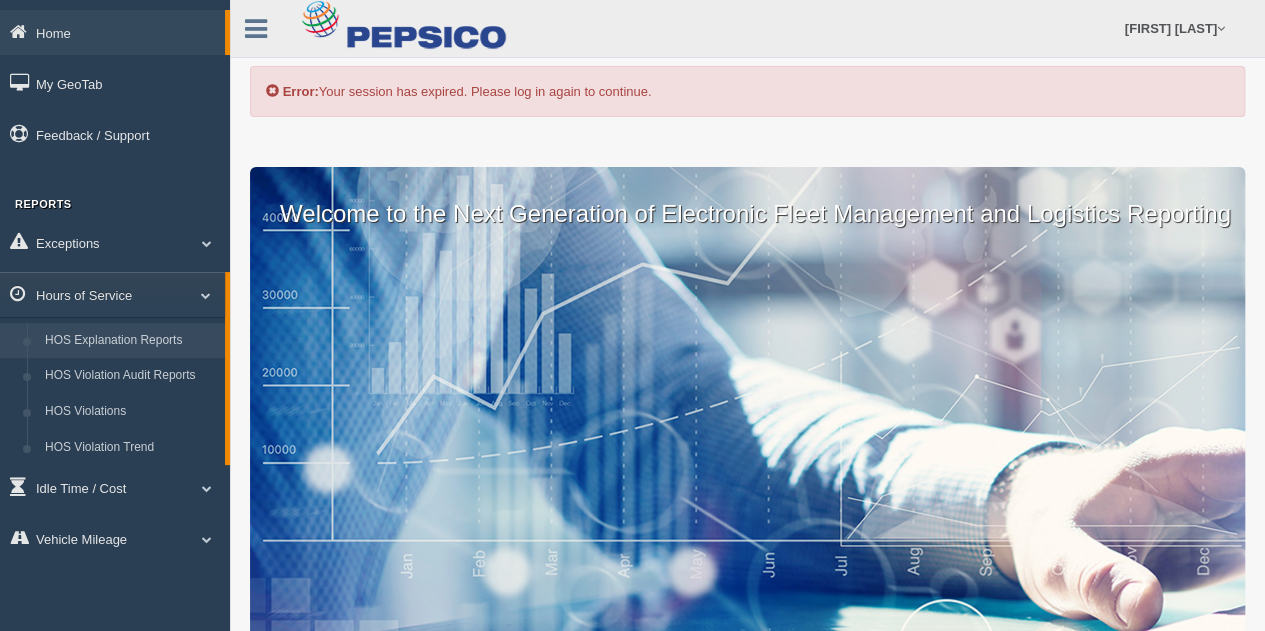 click on "HOS Explanation Reports" at bounding box center [130, 341] 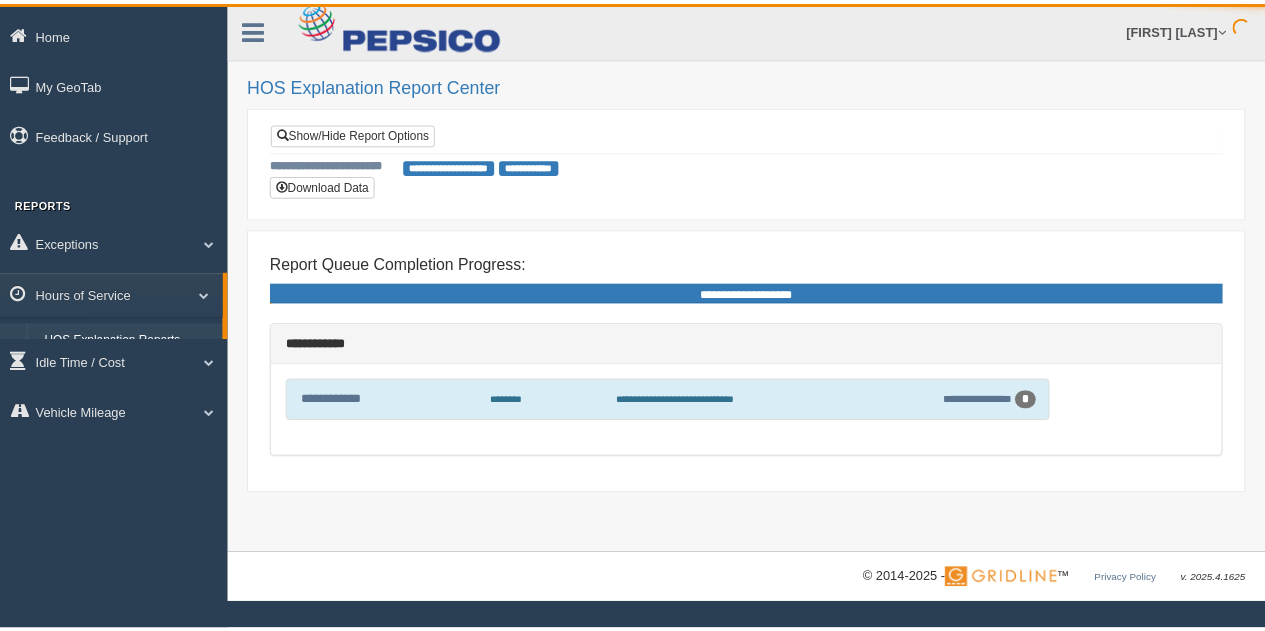 scroll, scrollTop: 0, scrollLeft: 0, axis: both 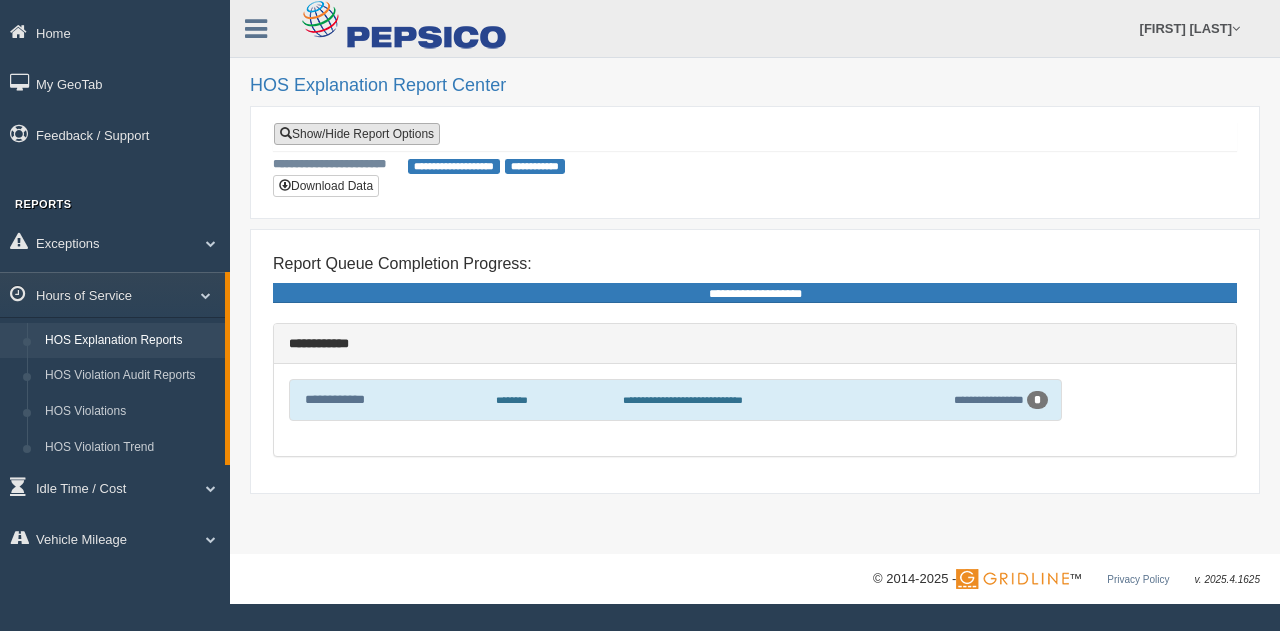 click on "Show/Hide Report Options" at bounding box center [357, 134] 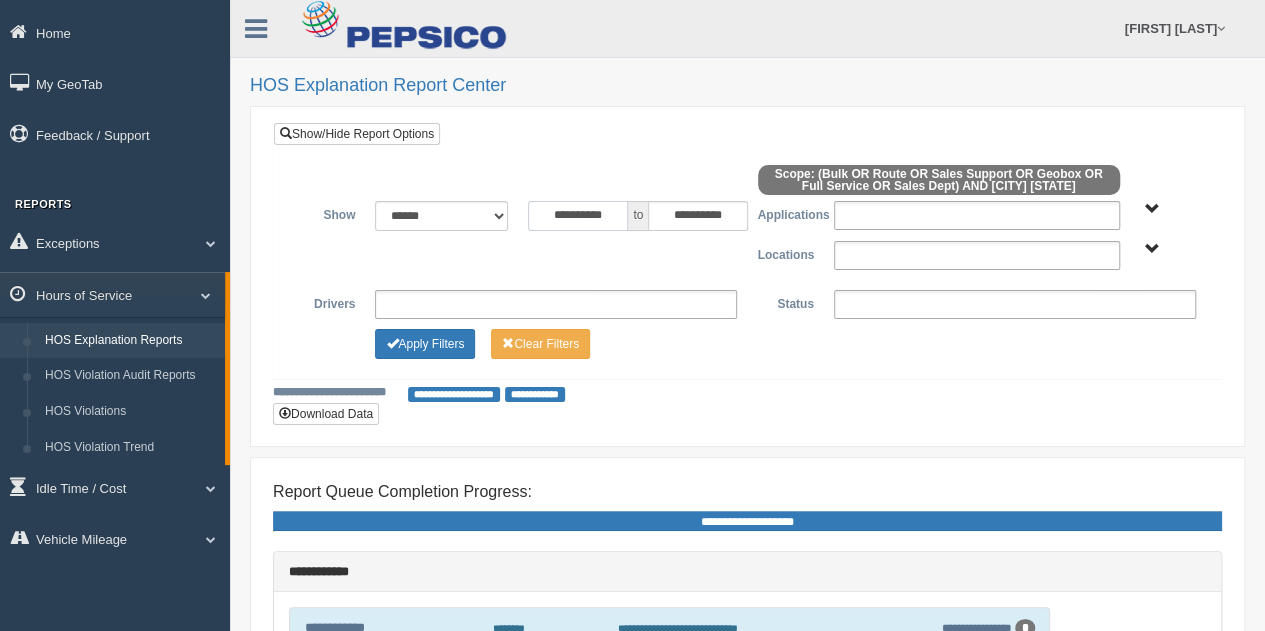 click on "**********" at bounding box center (578, 216) 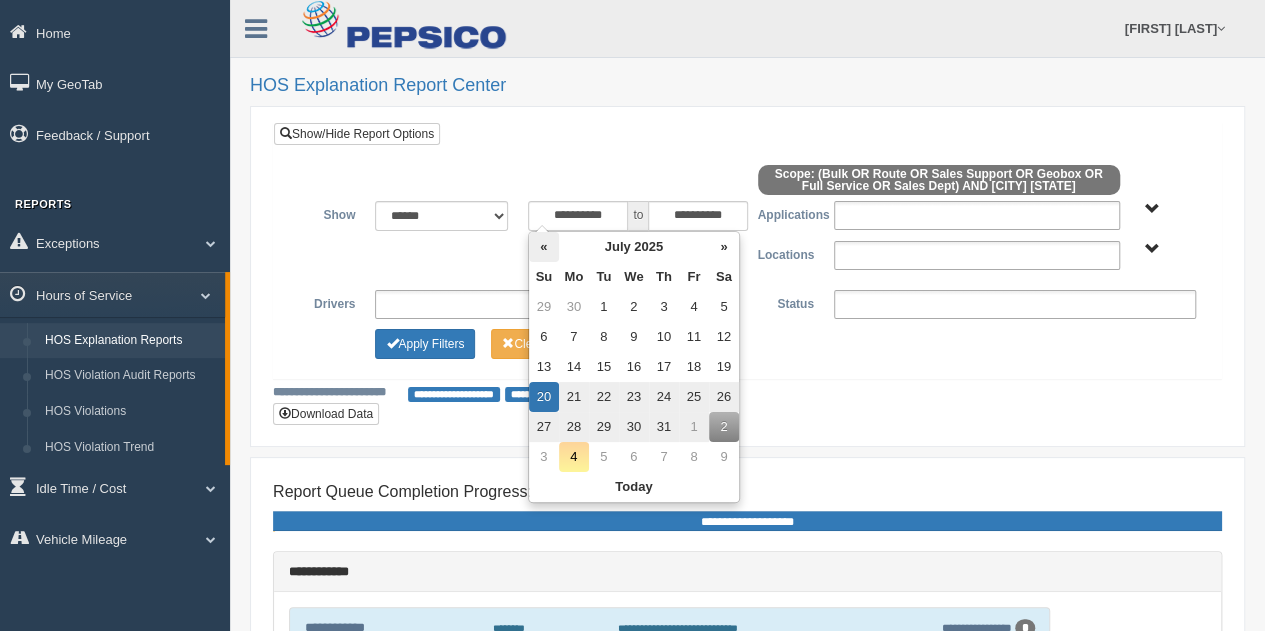 click on "«" at bounding box center [544, 247] 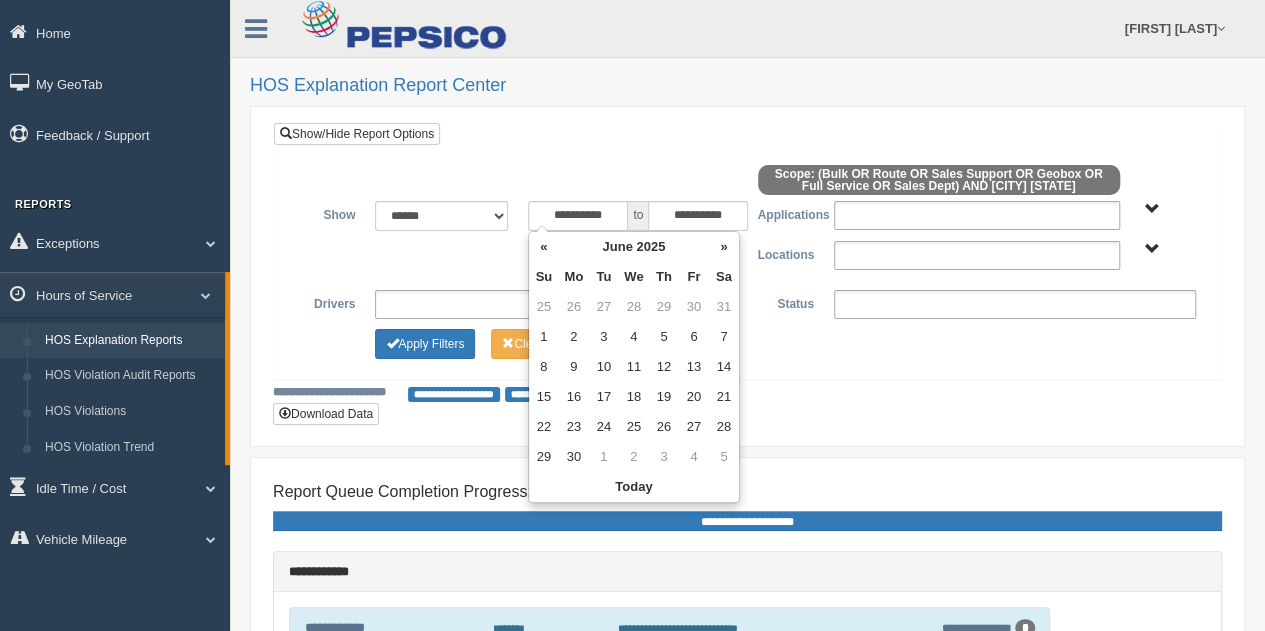 click on "«" at bounding box center [544, 247] 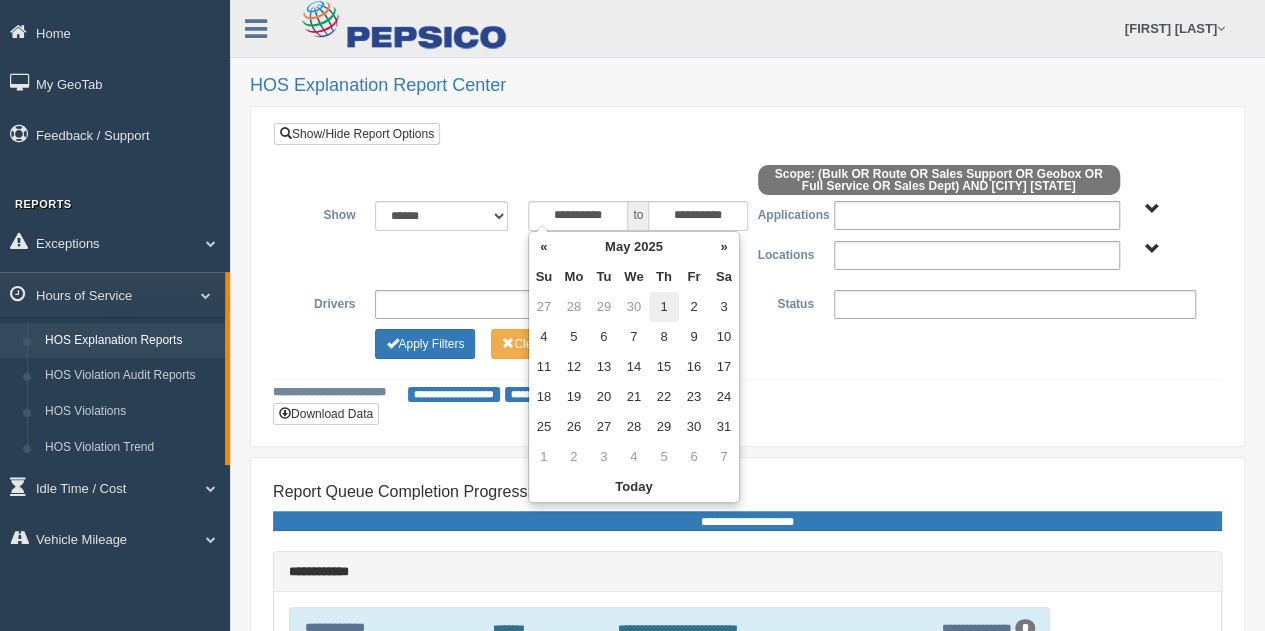 click on "1" at bounding box center [664, 307] 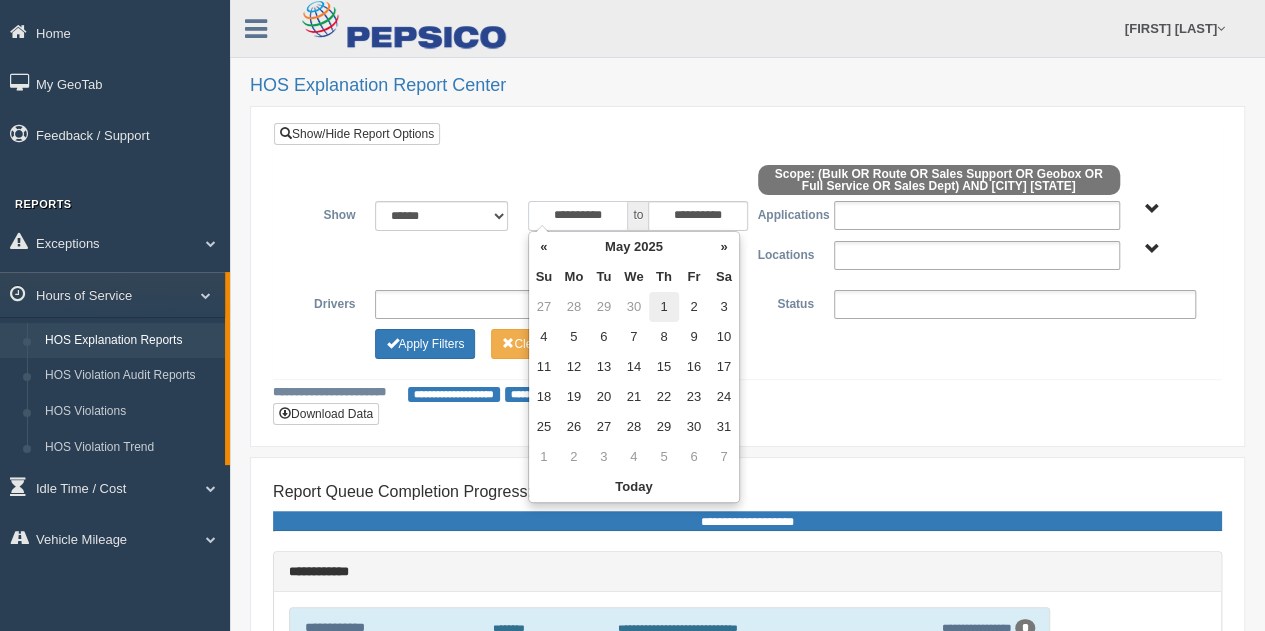 type on "**********" 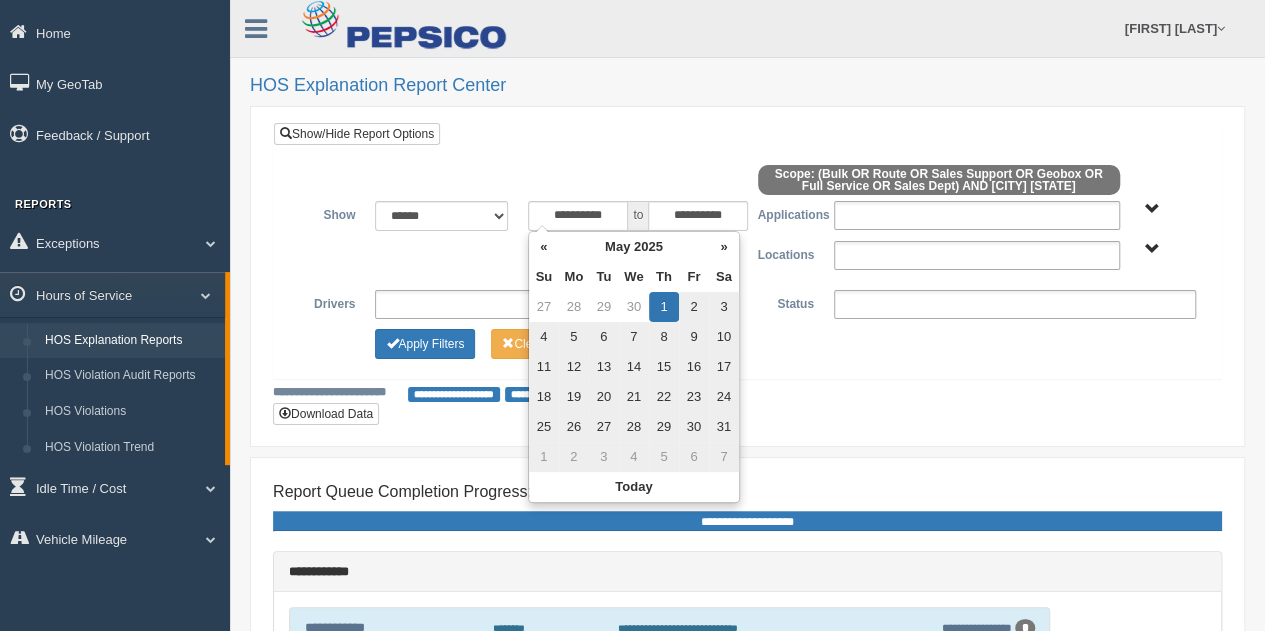 click on "**********" at bounding box center (747, 255) 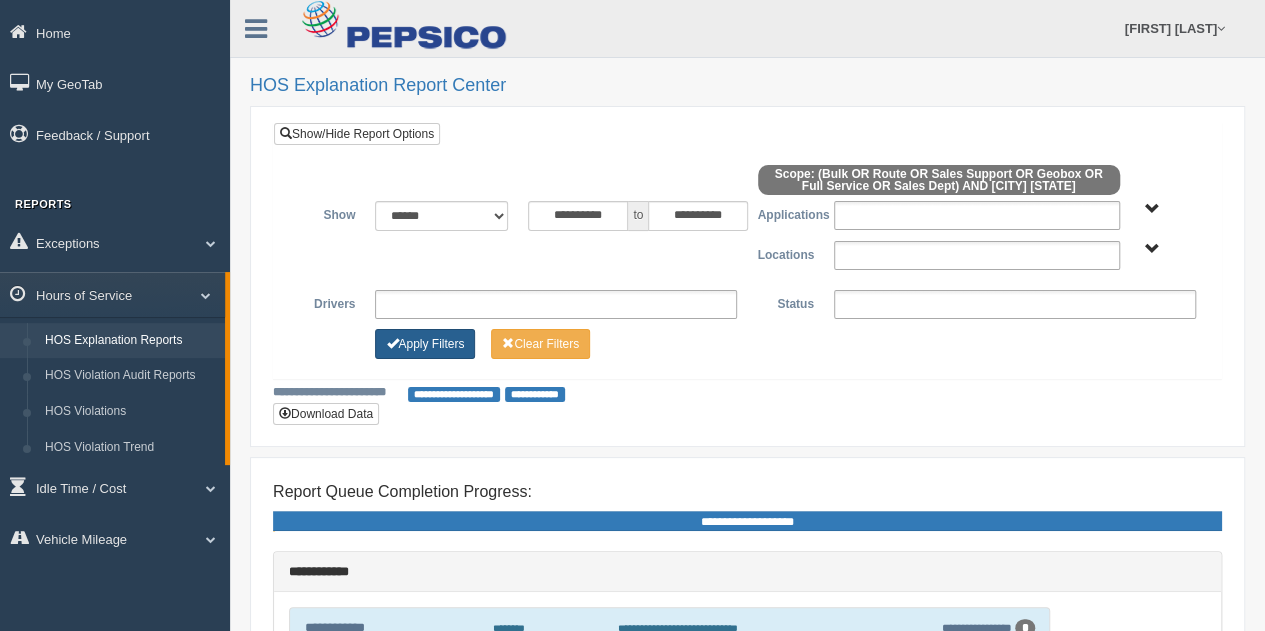 click on "Apply Filters" at bounding box center [425, 344] 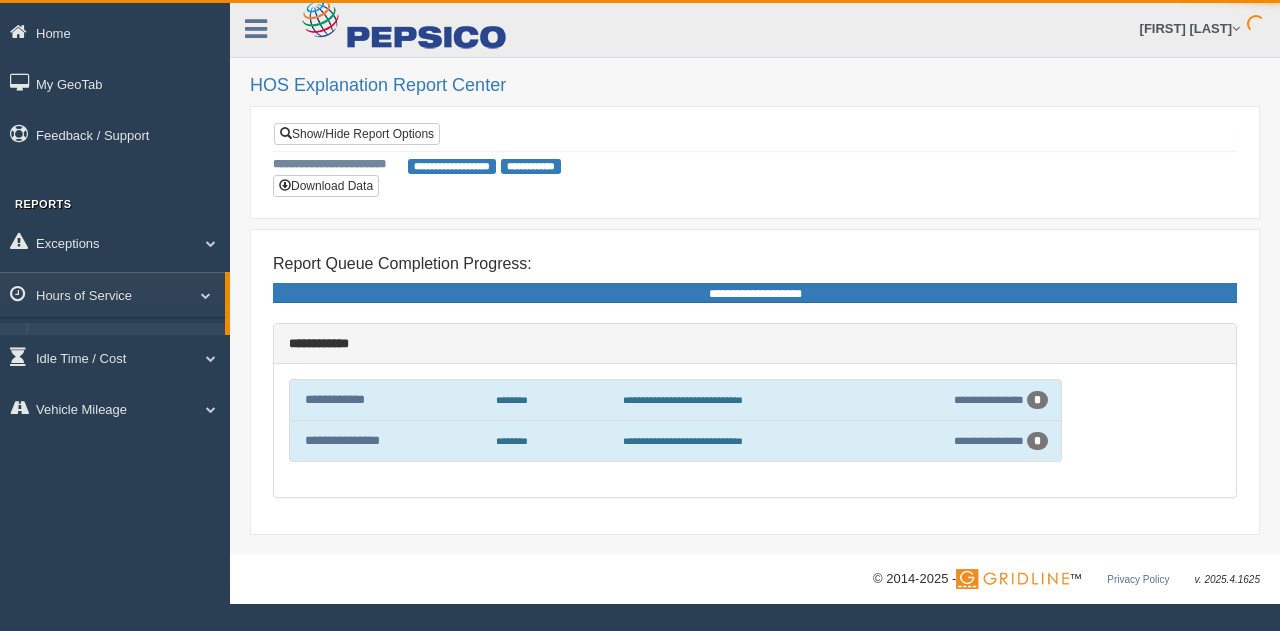 scroll, scrollTop: 0, scrollLeft: 0, axis: both 